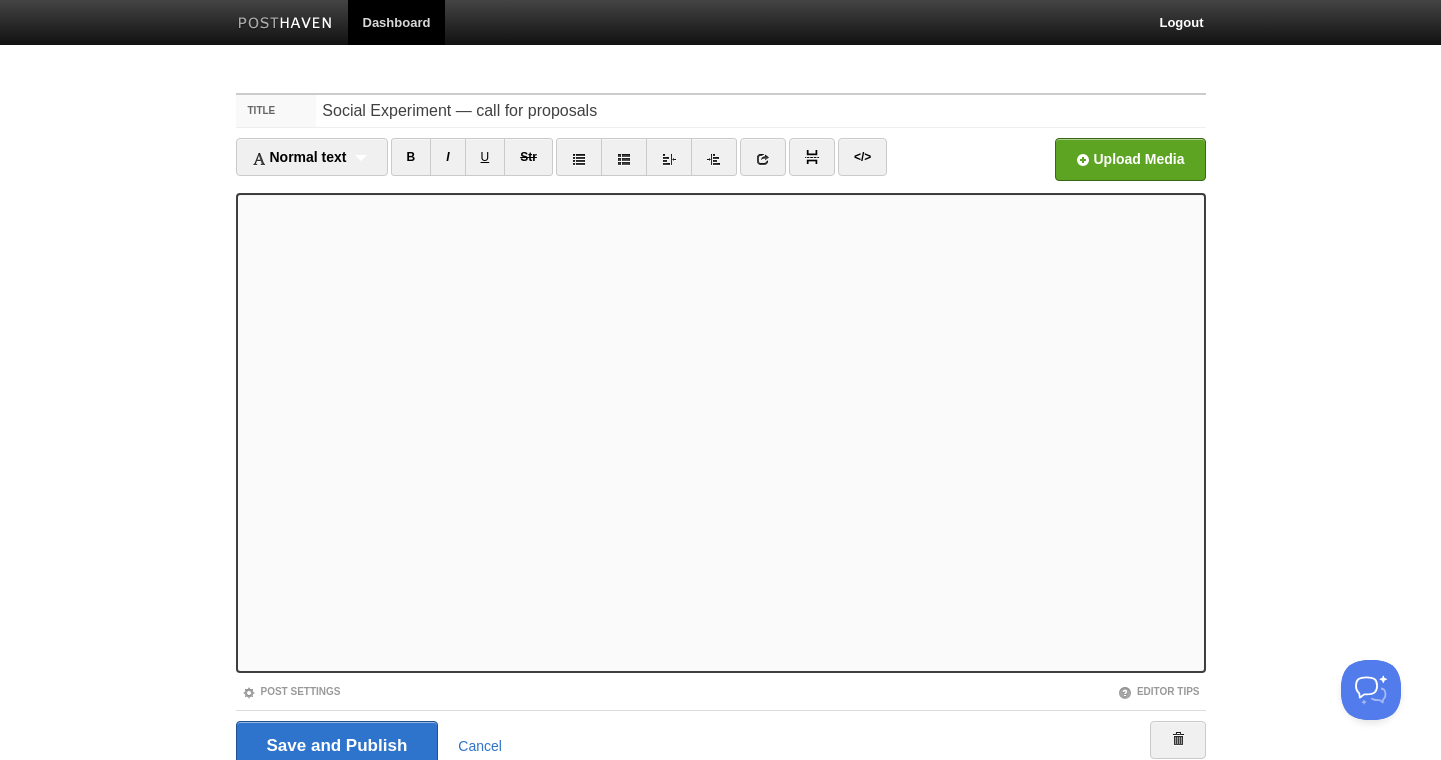 scroll, scrollTop: 78, scrollLeft: 0, axis: vertical 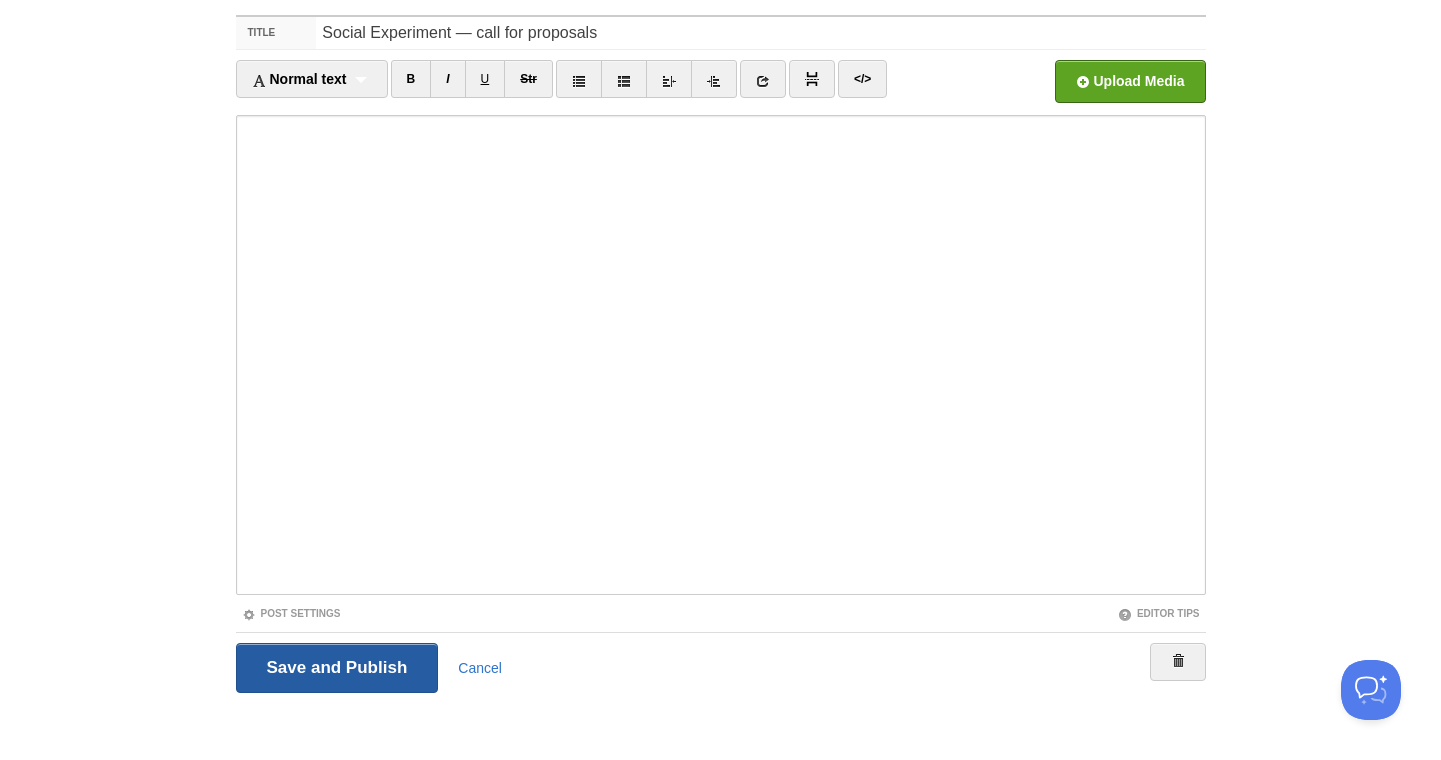 click on "Save and Publish" at bounding box center (337, 668) 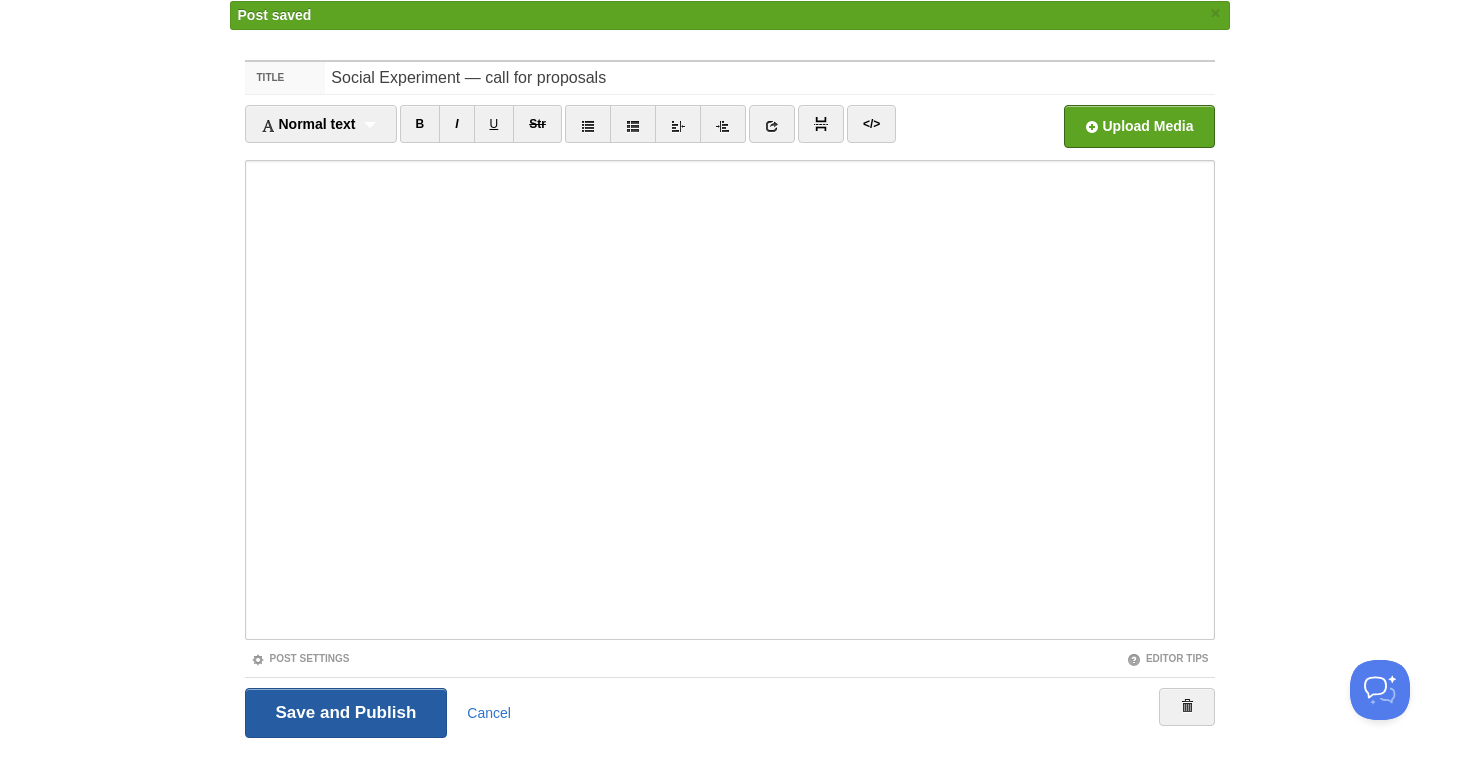 scroll, scrollTop: 0, scrollLeft: 0, axis: both 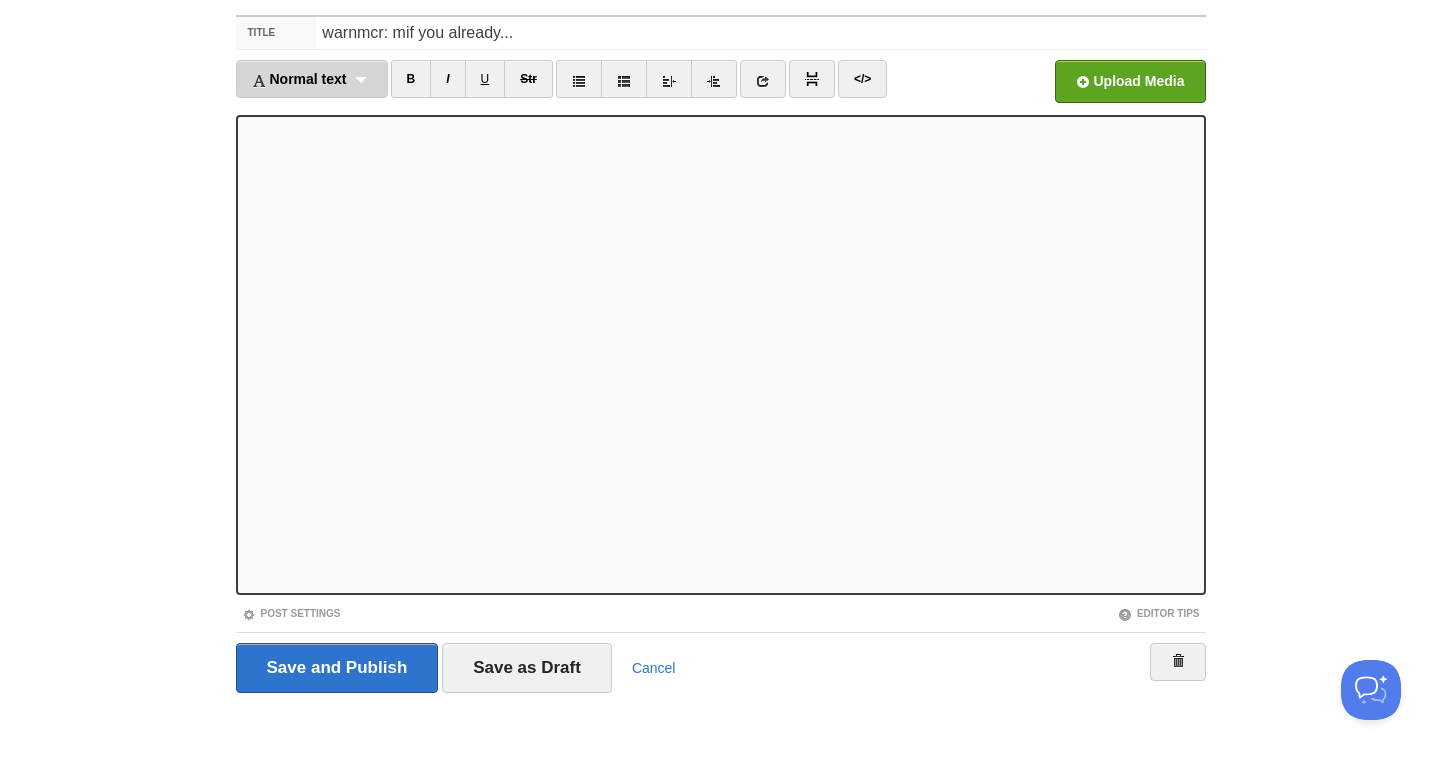 click on "Normal text
Normal text
Heading 1
Heading 2
Heading 3" at bounding box center (312, 79) 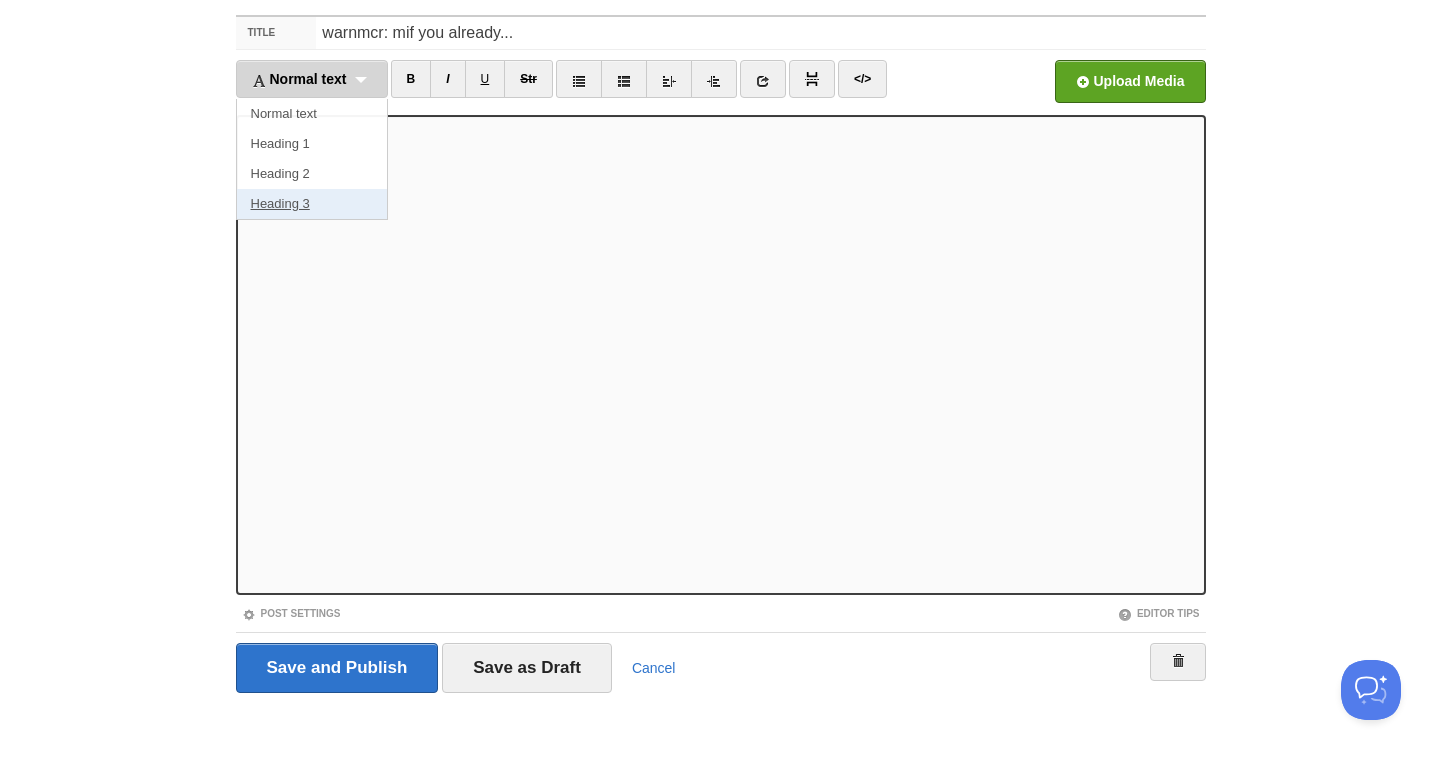 click on "Heading 3" at bounding box center [312, 204] 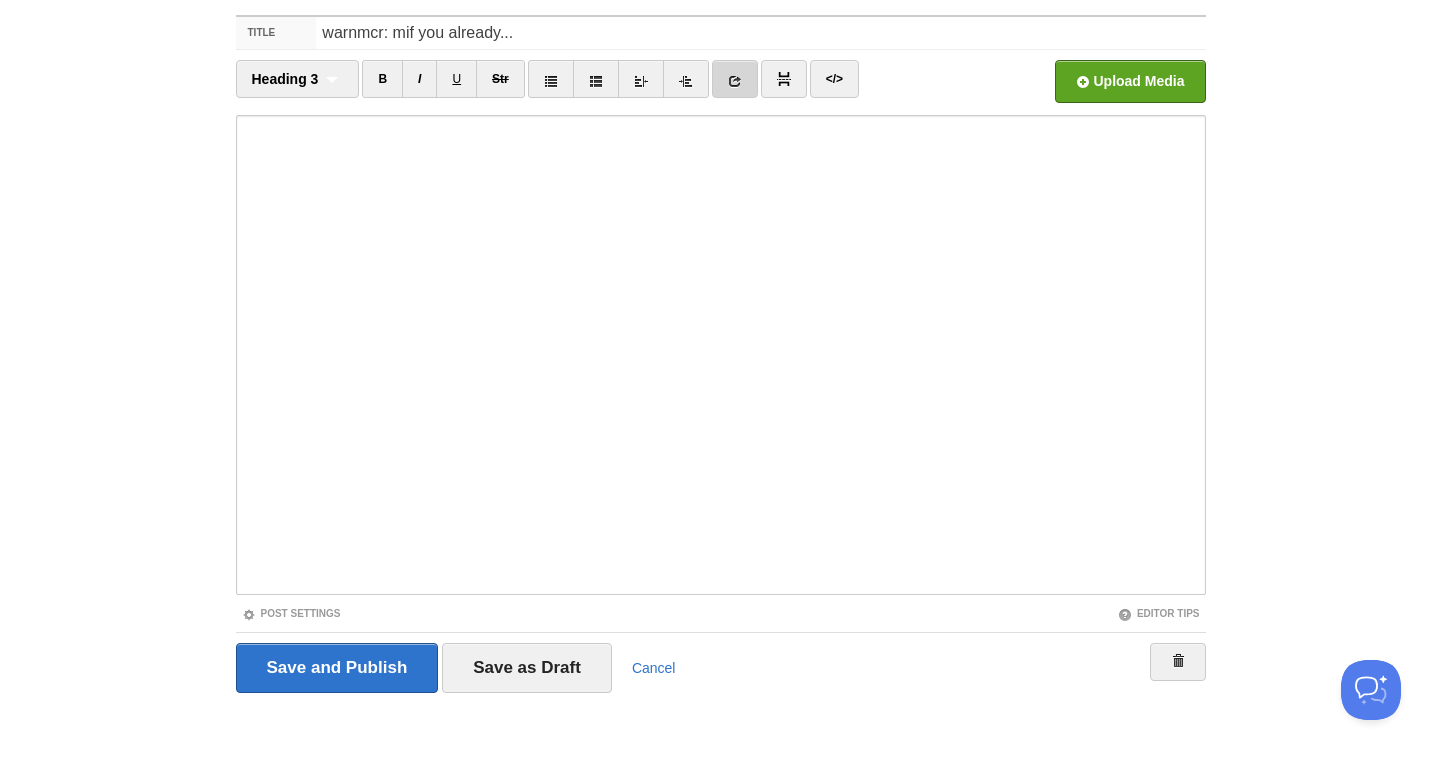 click at bounding box center [735, 79] 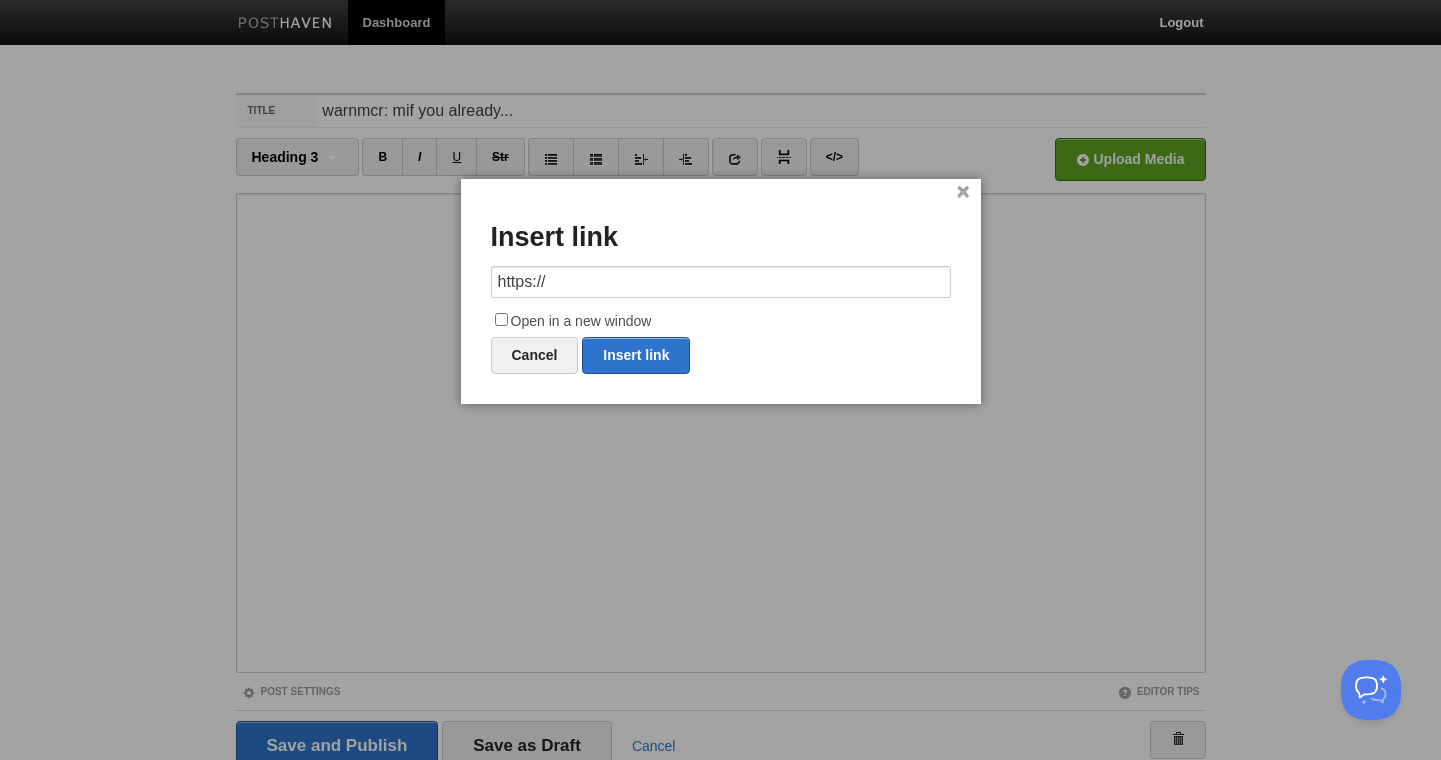 drag, startPoint x: 615, startPoint y: 282, endPoint x: 431, endPoint y: 259, distance: 185.43193 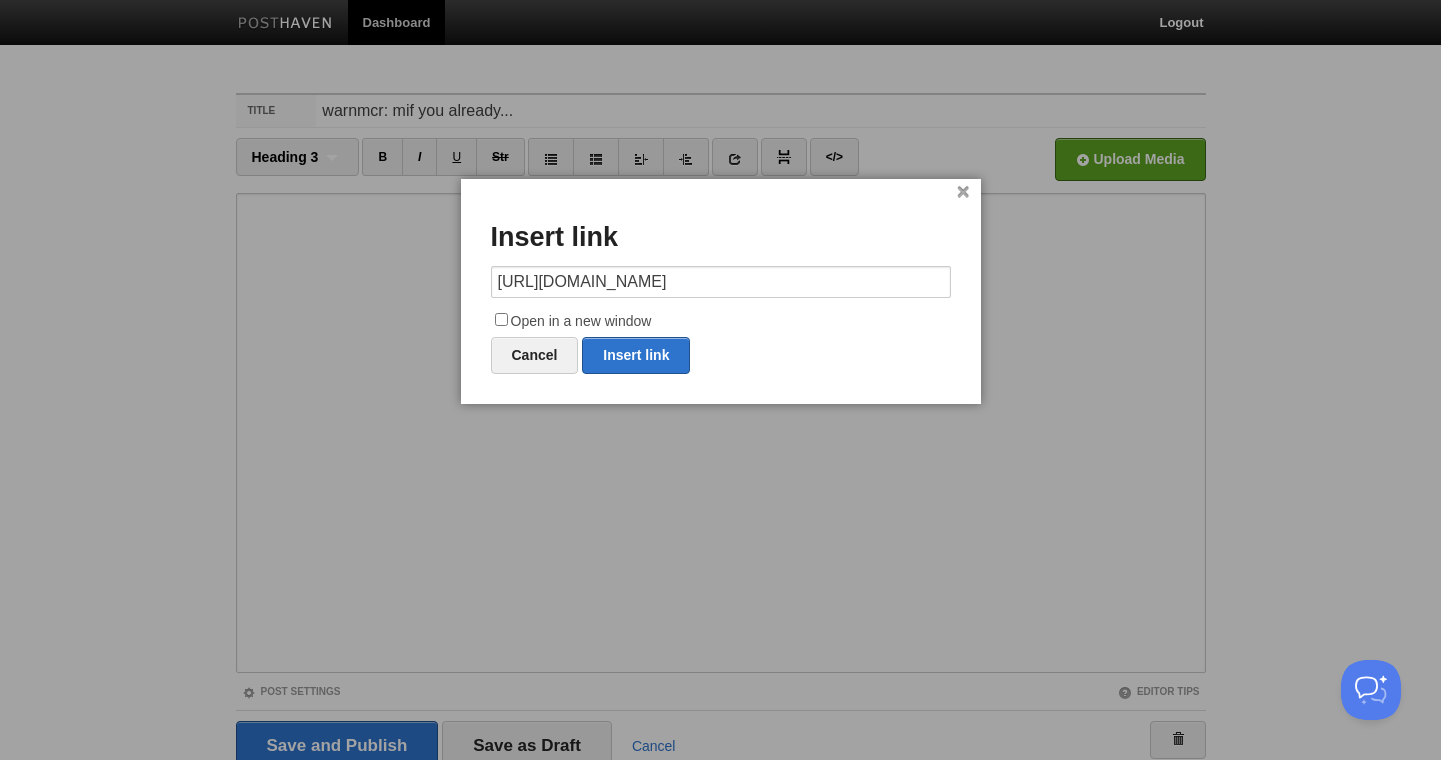 type on "[URL][DOMAIN_NAME]" 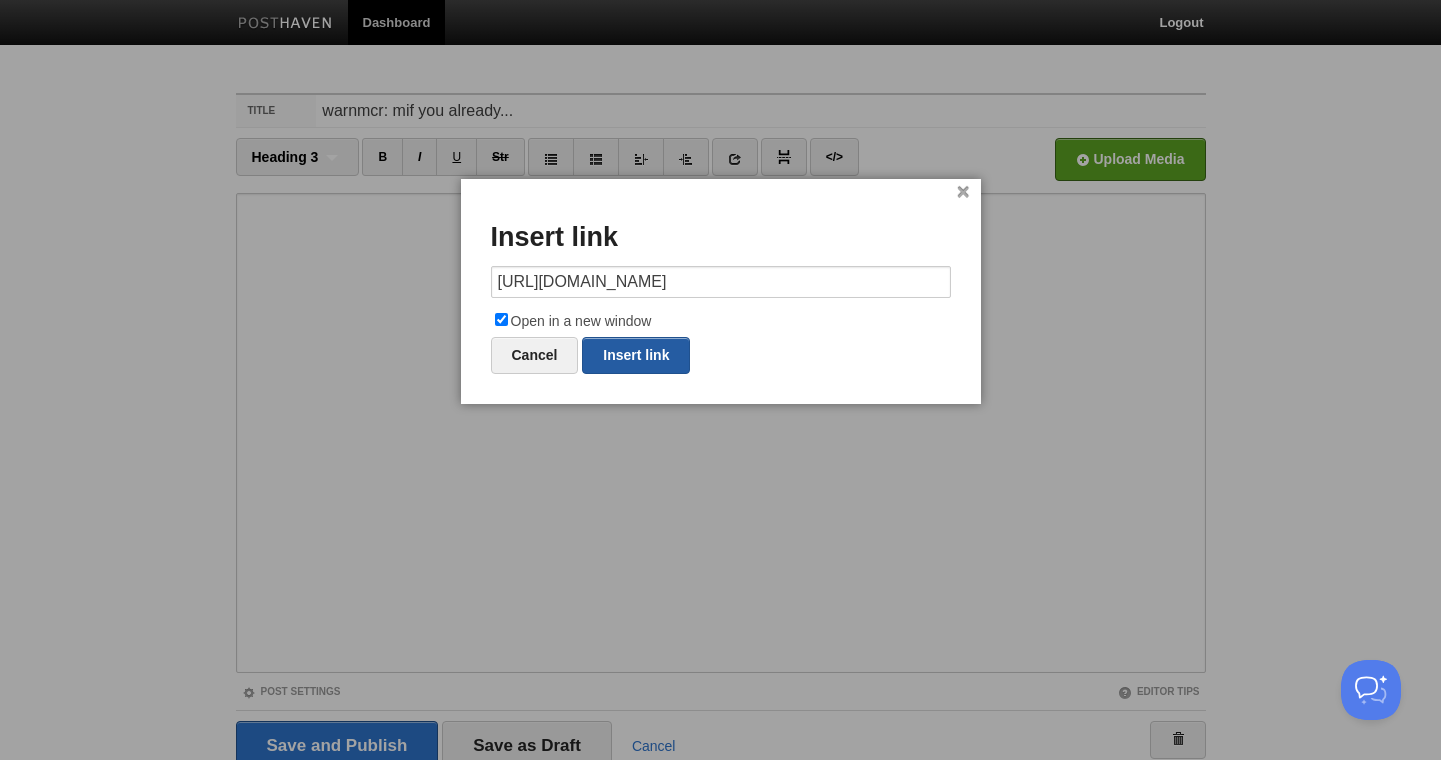 click on "Insert link" at bounding box center [636, 355] 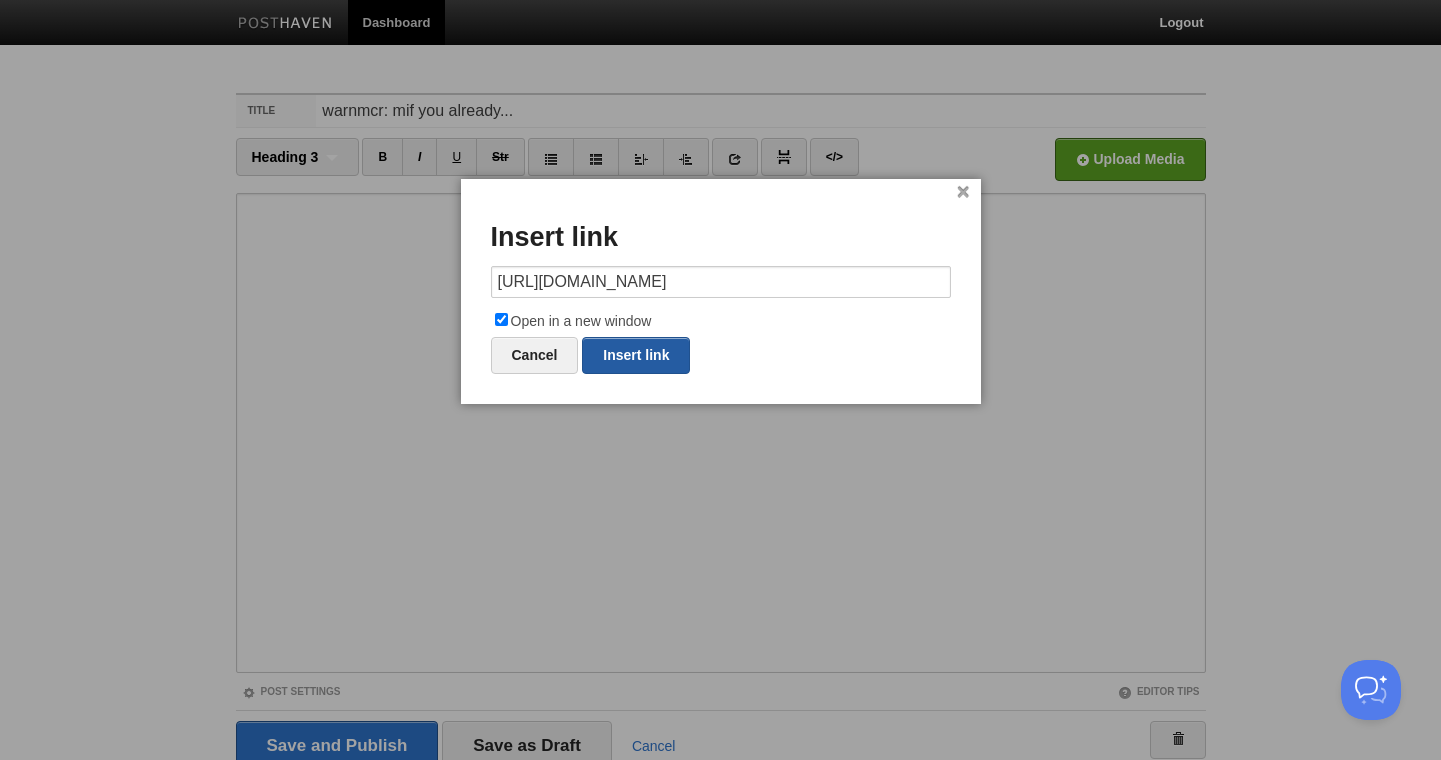 type on "https://" 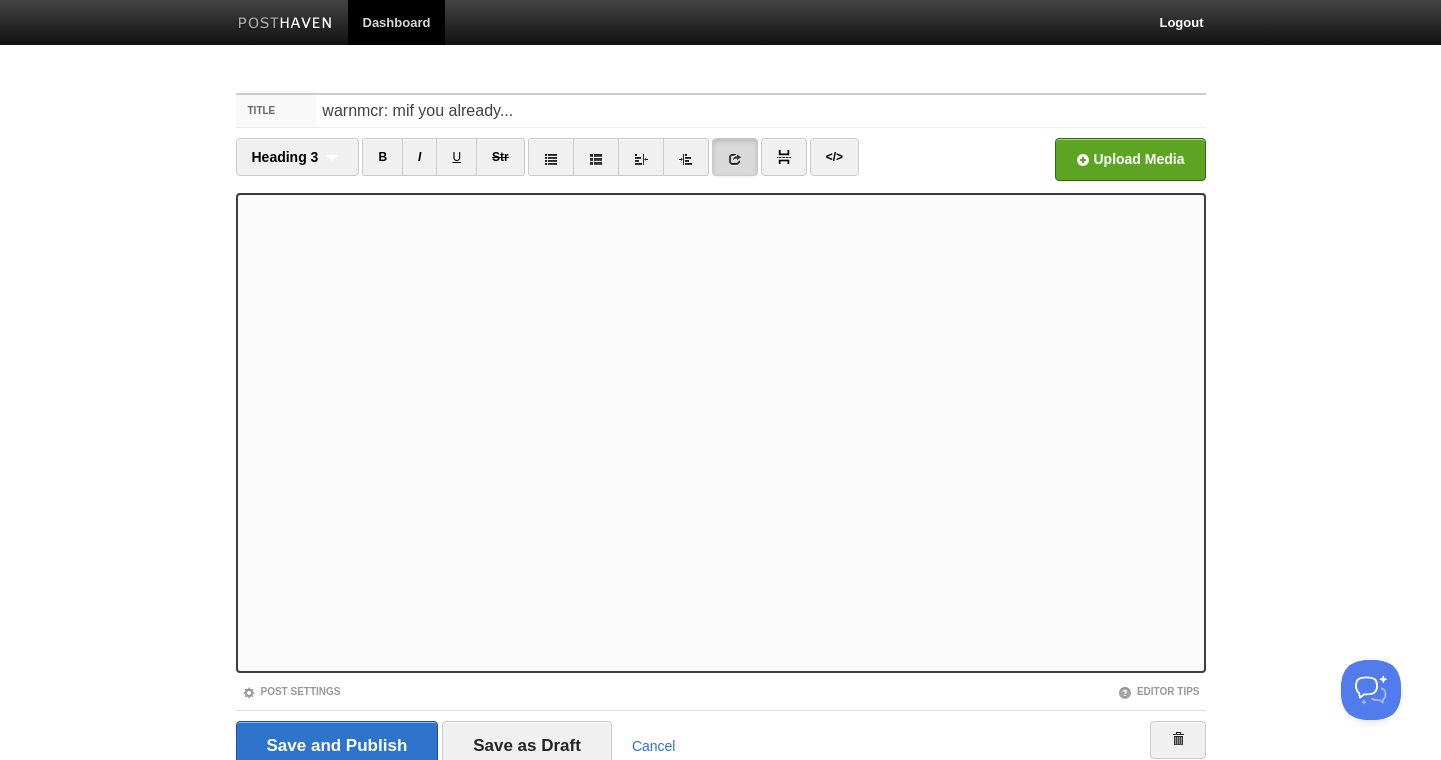 click at bounding box center [735, 159] 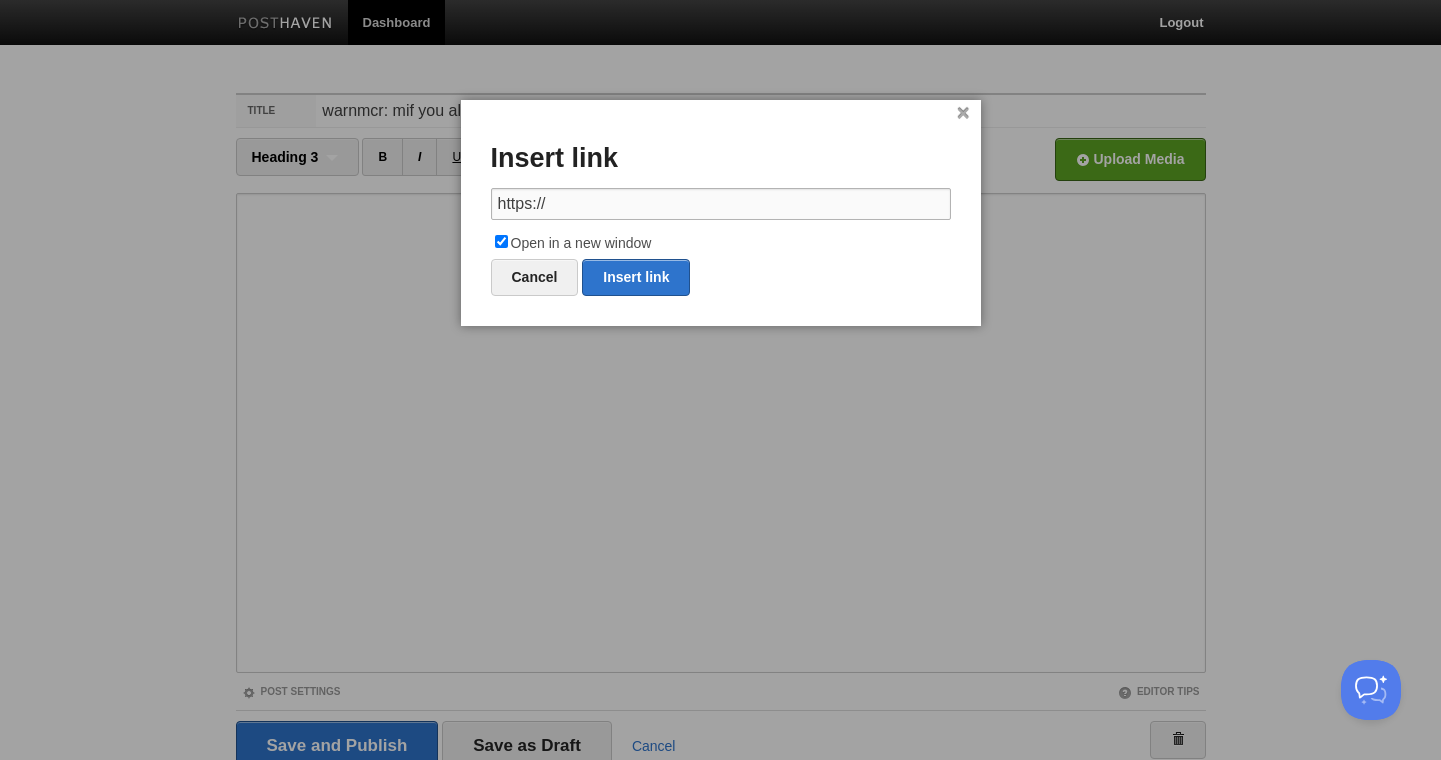 drag, startPoint x: 612, startPoint y: 200, endPoint x: 496, endPoint y: 201, distance: 116.00431 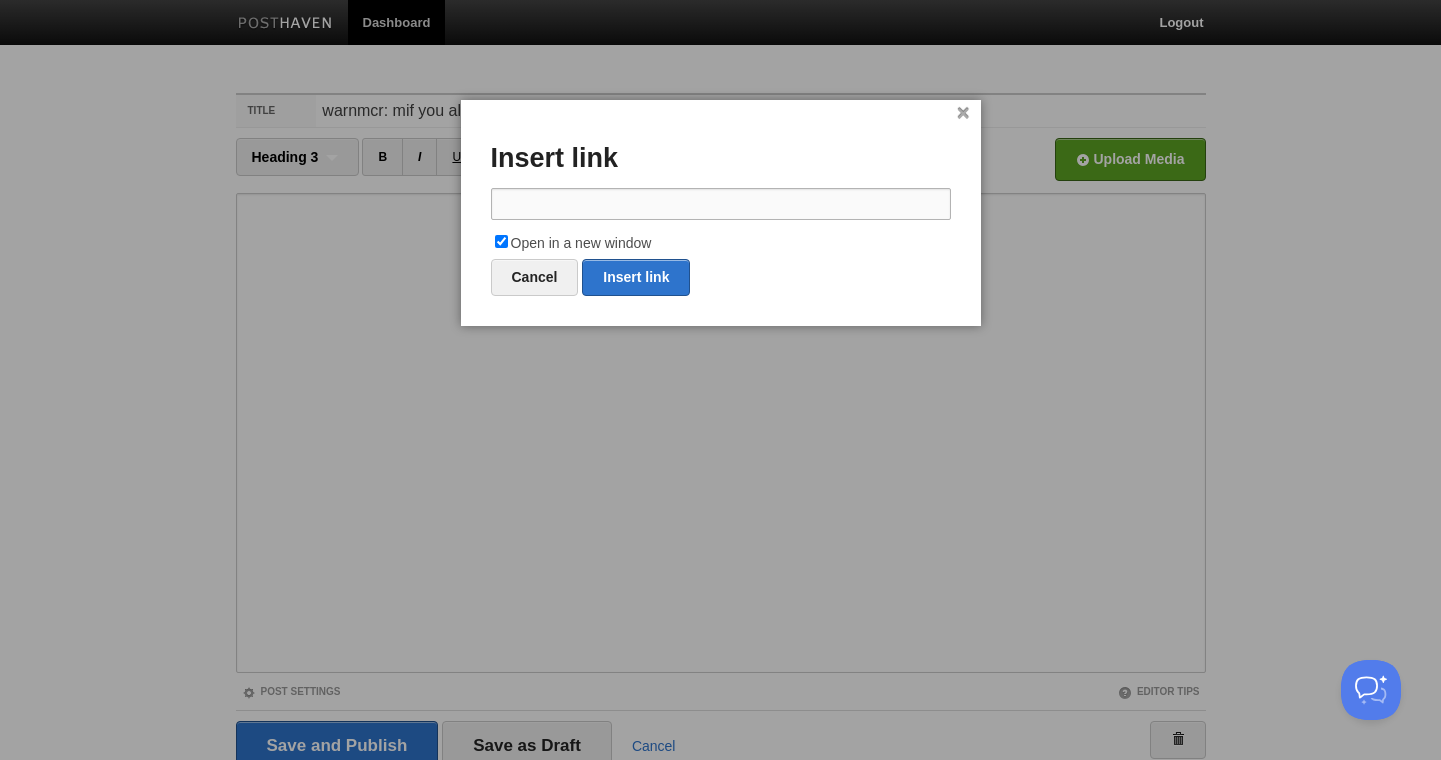 paste on "[URL][DOMAIN_NAME]" 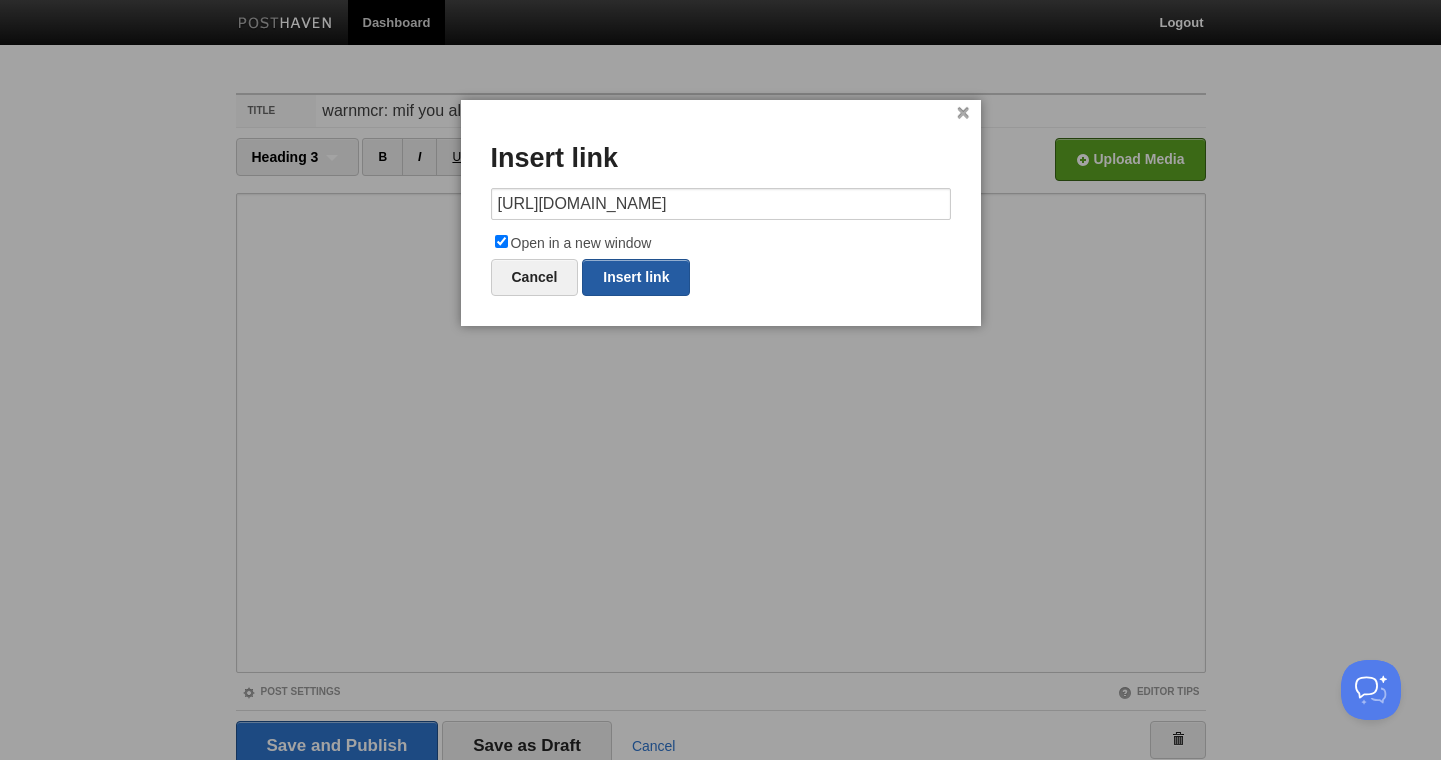 click on "Insert link" at bounding box center [636, 277] 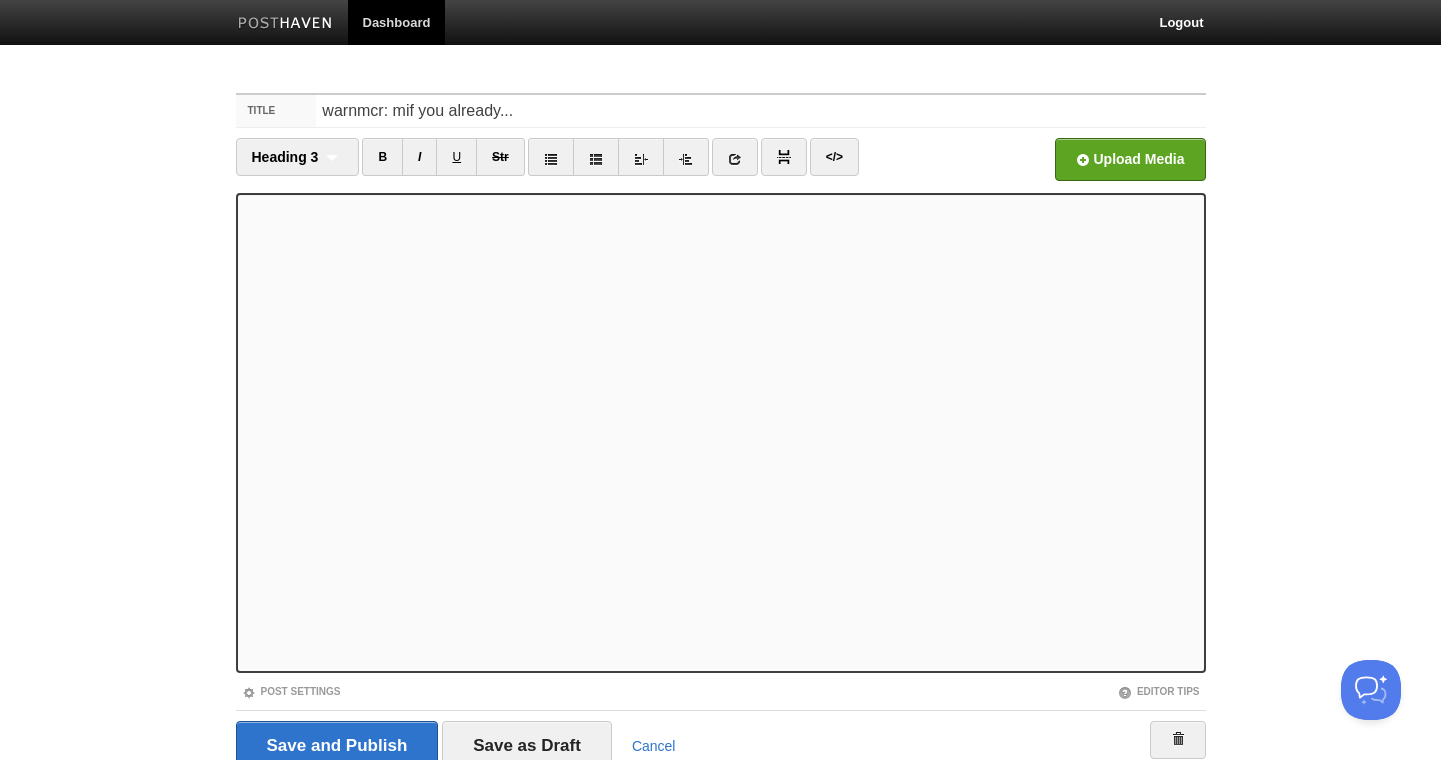 scroll, scrollTop: 78, scrollLeft: 0, axis: vertical 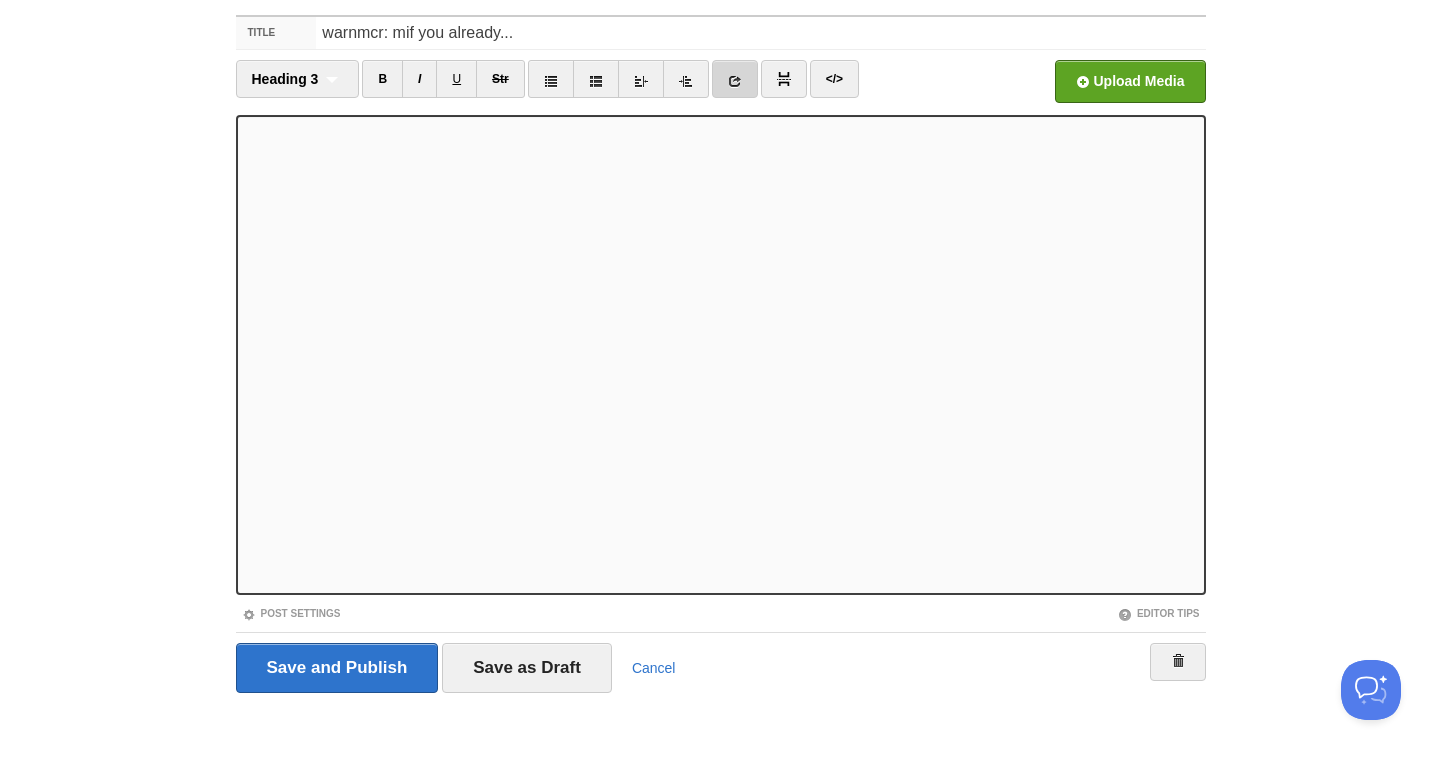 click at bounding box center (735, 81) 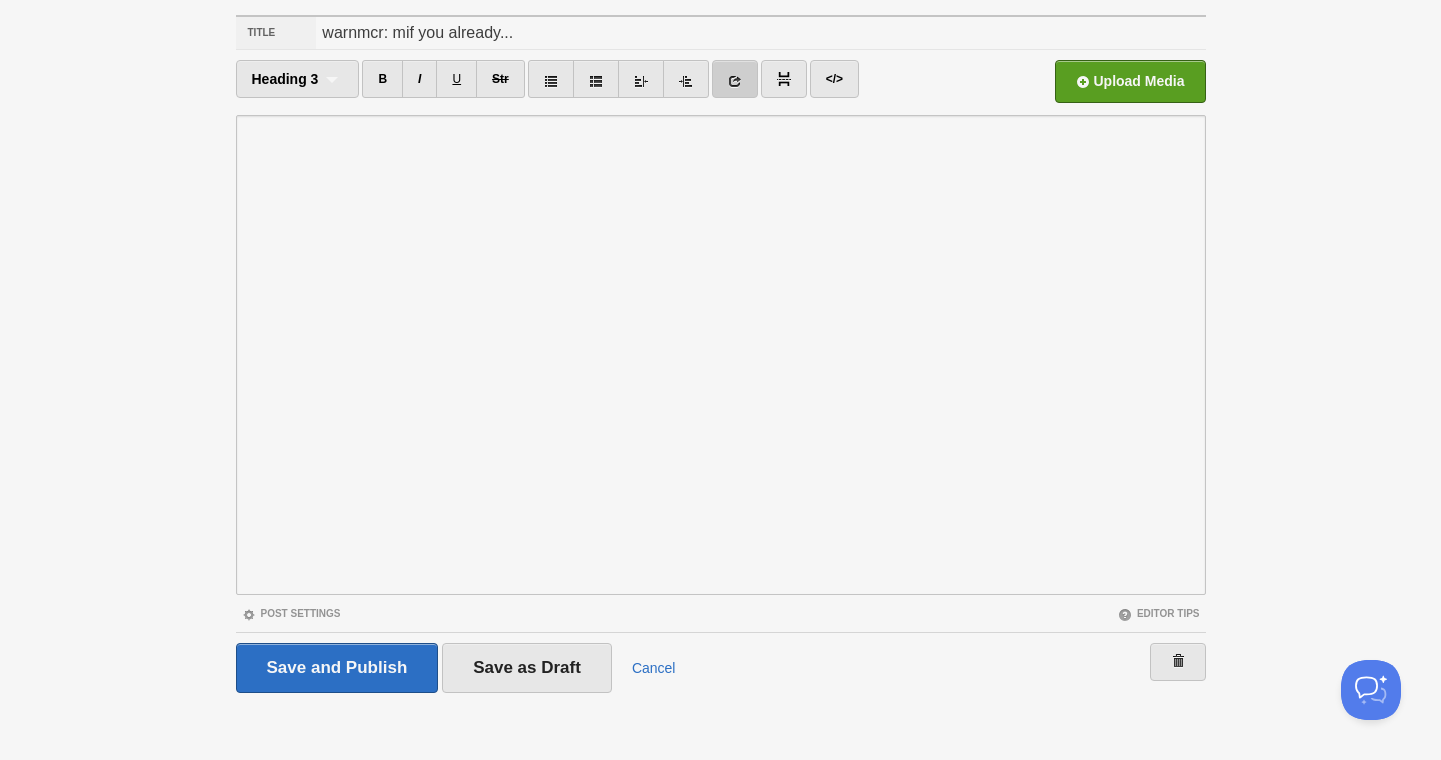 scroll, scrollTop: 0, scrollLeft: 0, axis: both 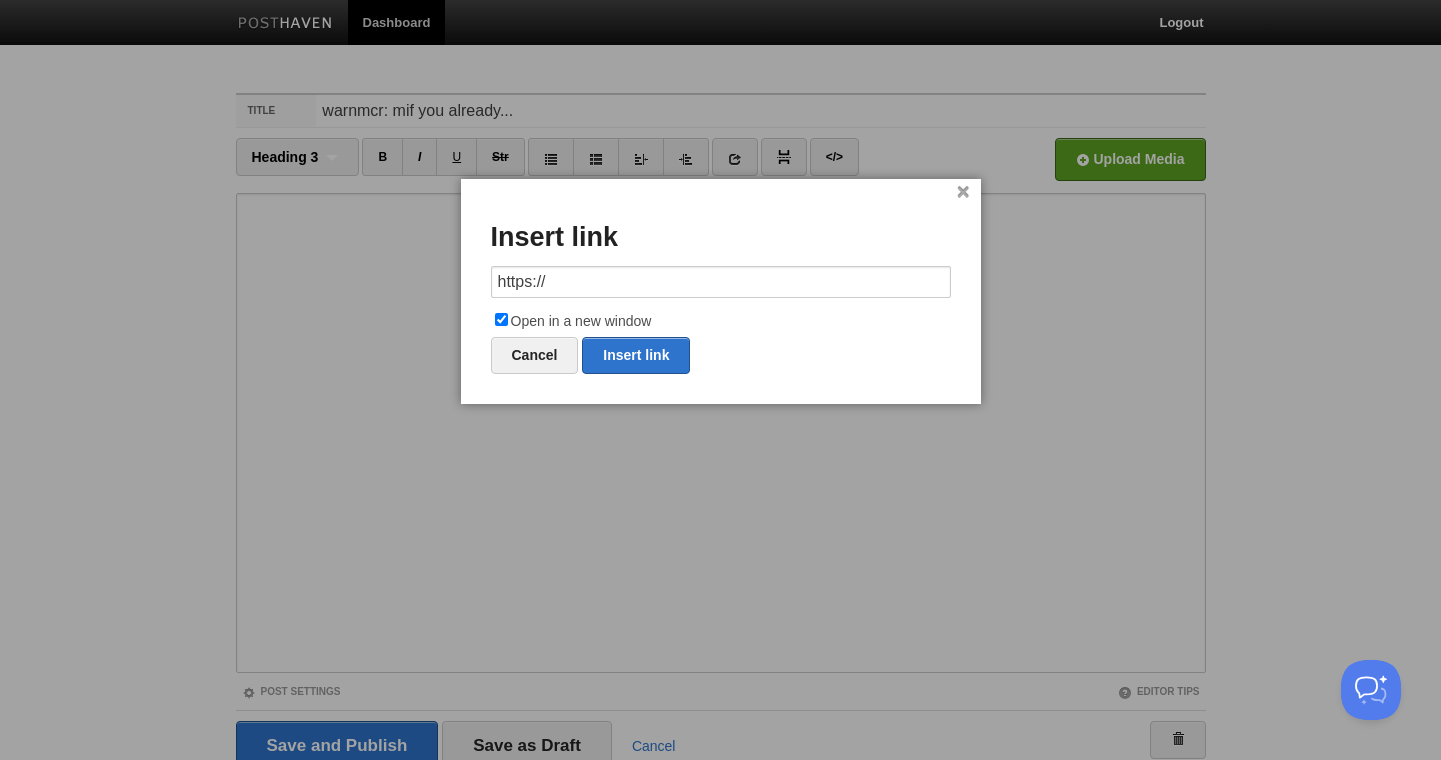 drag, startPoint x: 528, startPoint y: 285, endPoint x: 490, endPoint y: 282, distance: 38.118237 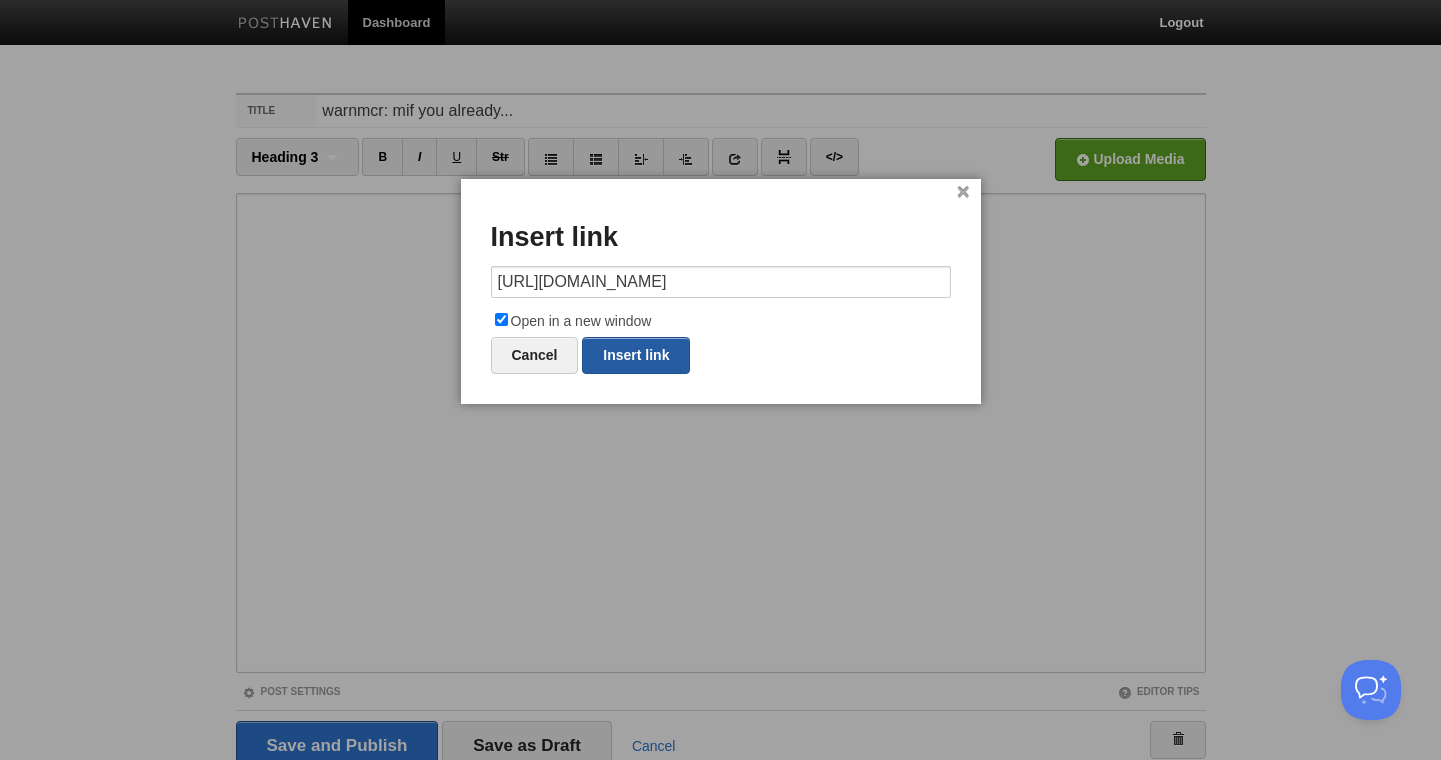 click on "Insert link" at bounding box center [636, 355] 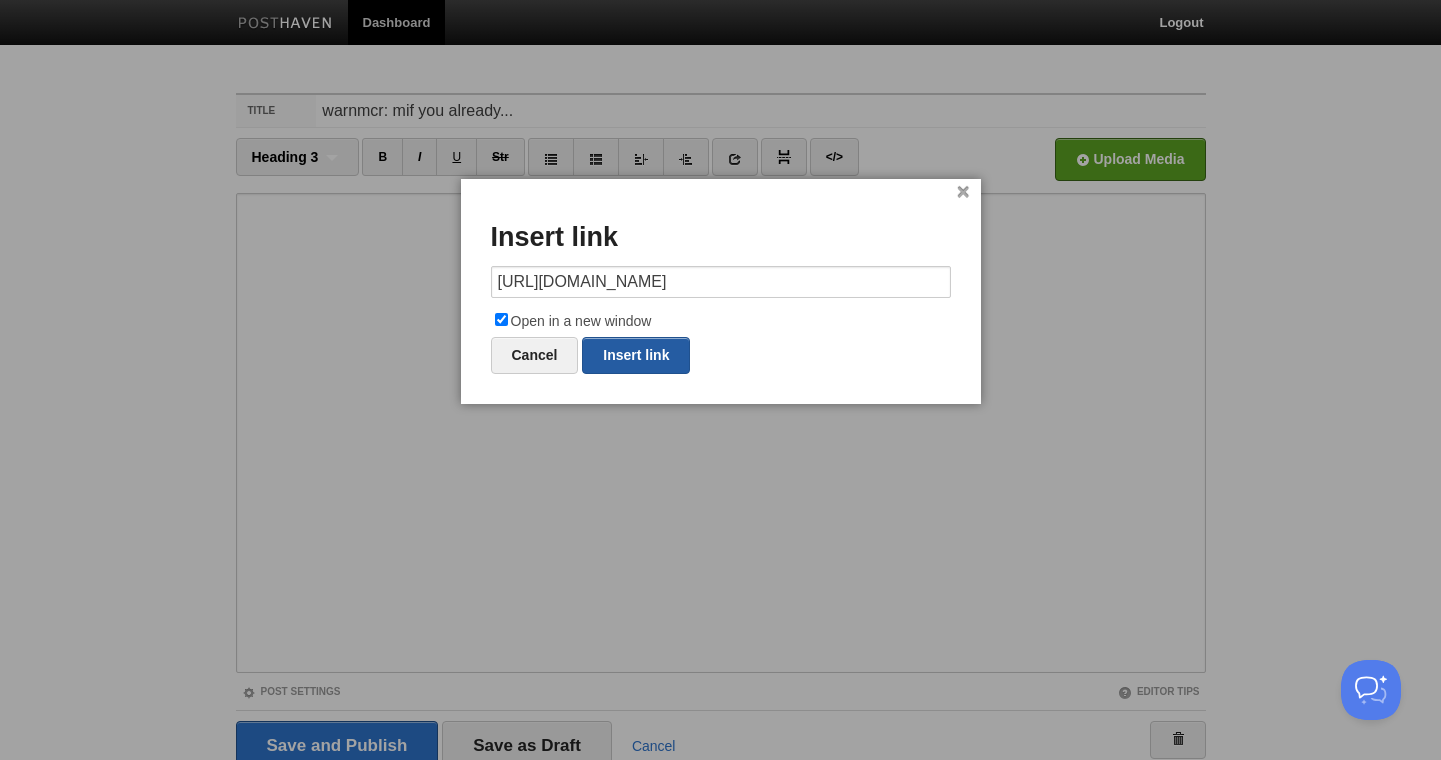 type on "https://" 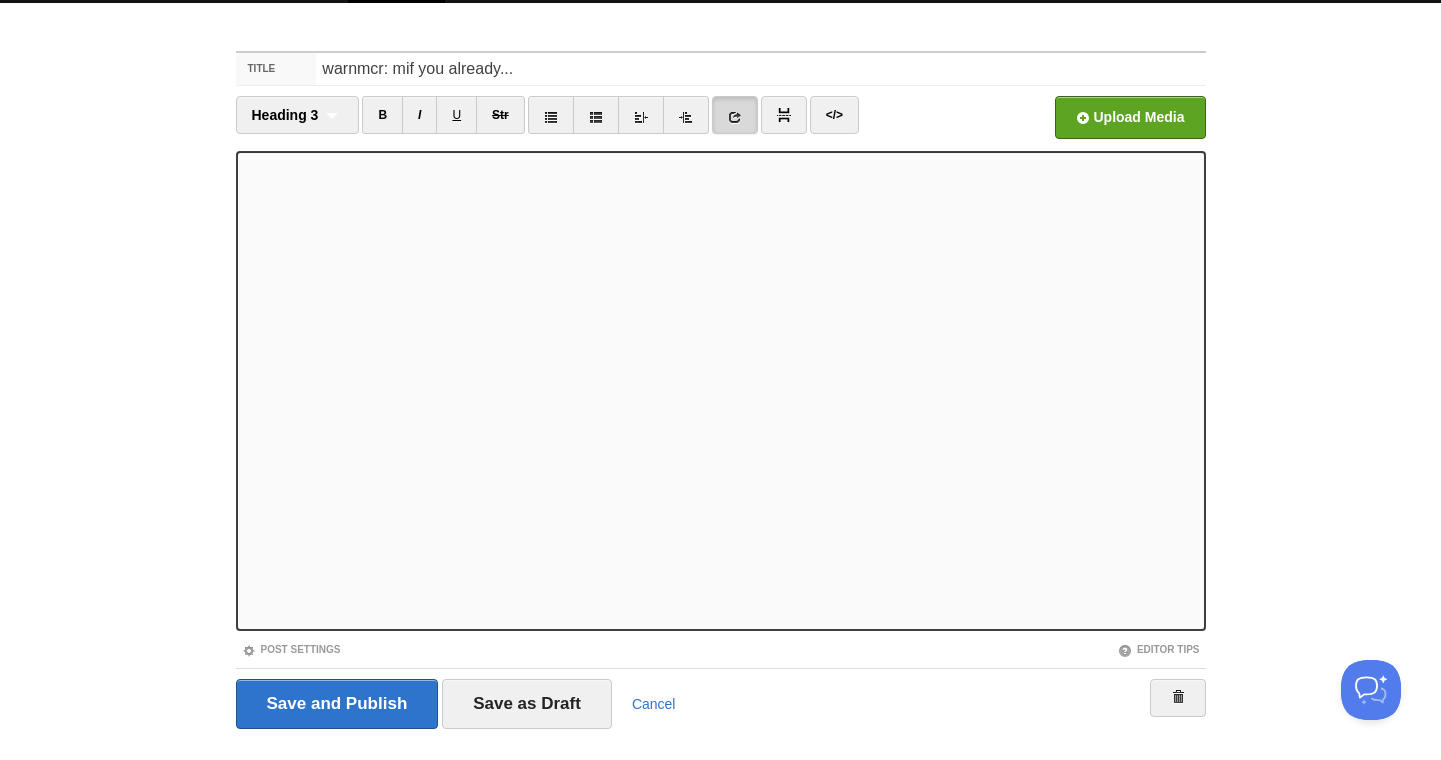 scroll, scrollTop: 78, scrollLeft: 0, axis: vertical 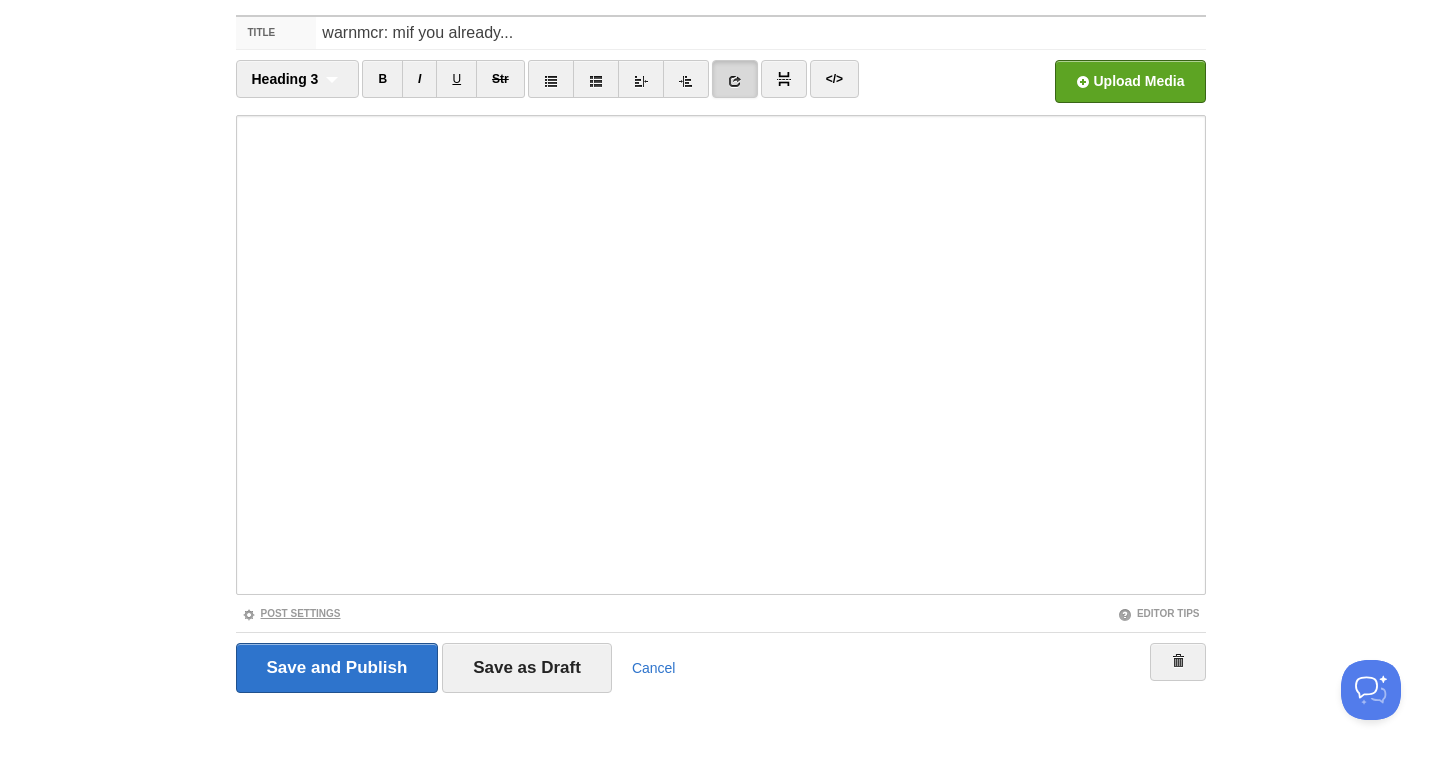 click on "Post Settings" at bounding box center [291, 613] 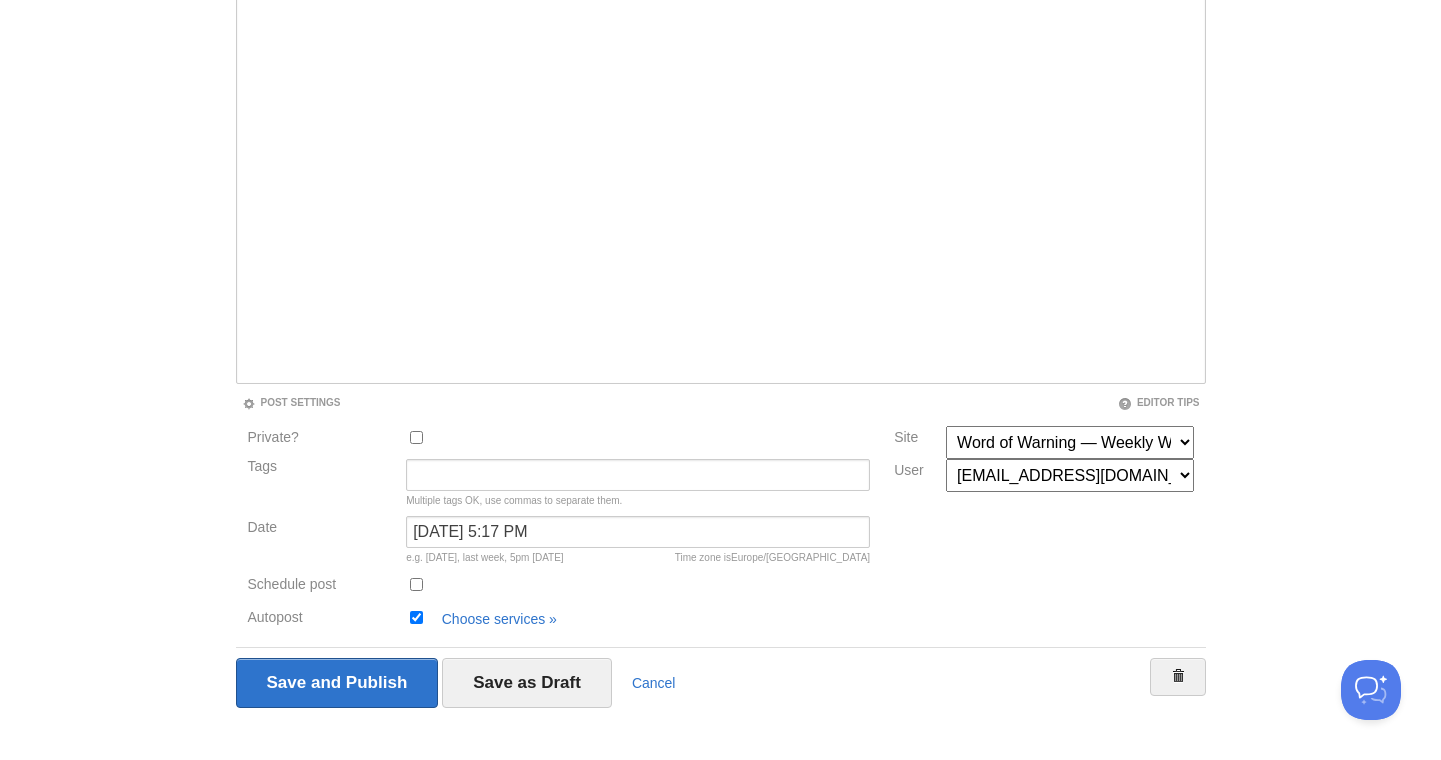 scroll, scrollTop: 306, scrollLeft: 0, axis: vertical 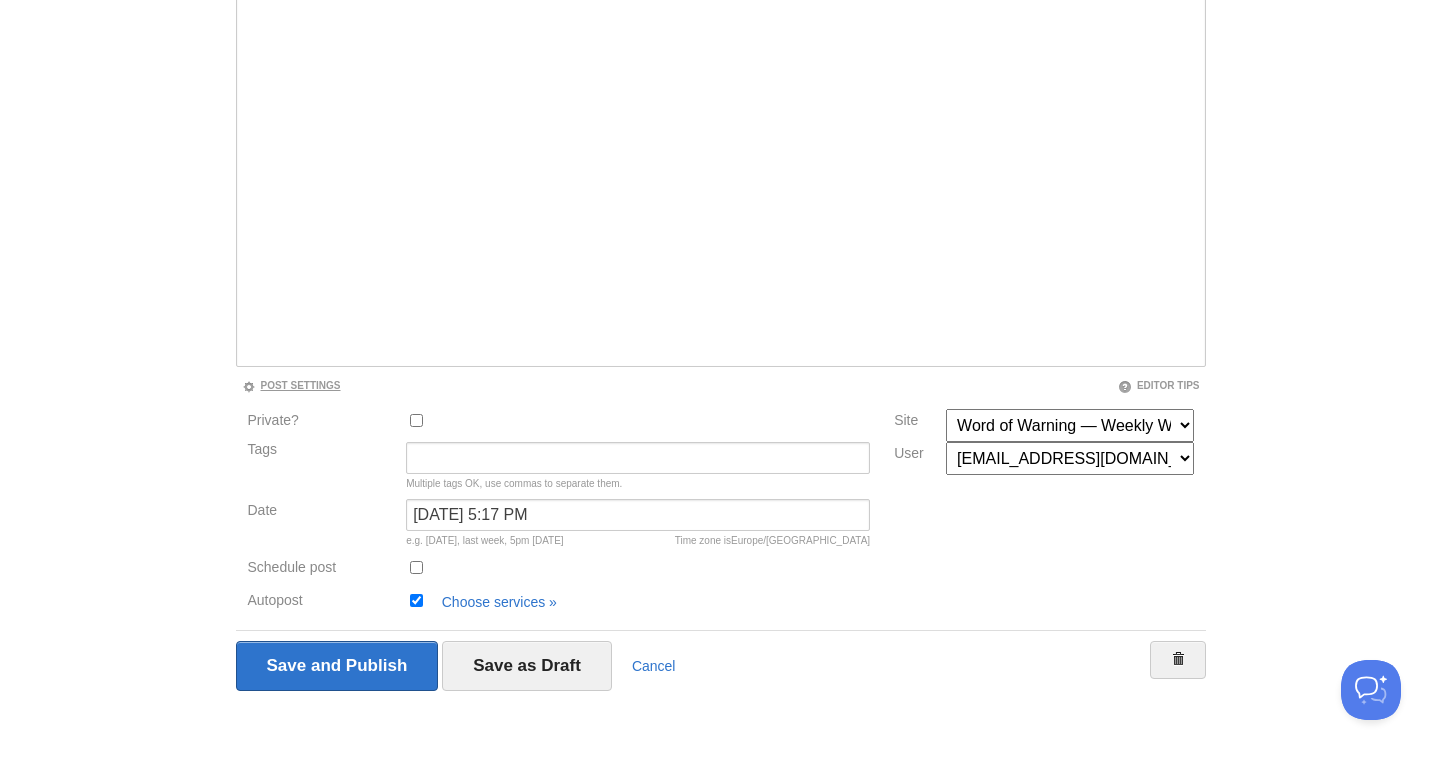 click on "Post Settings" at bounding box center (291, 385) 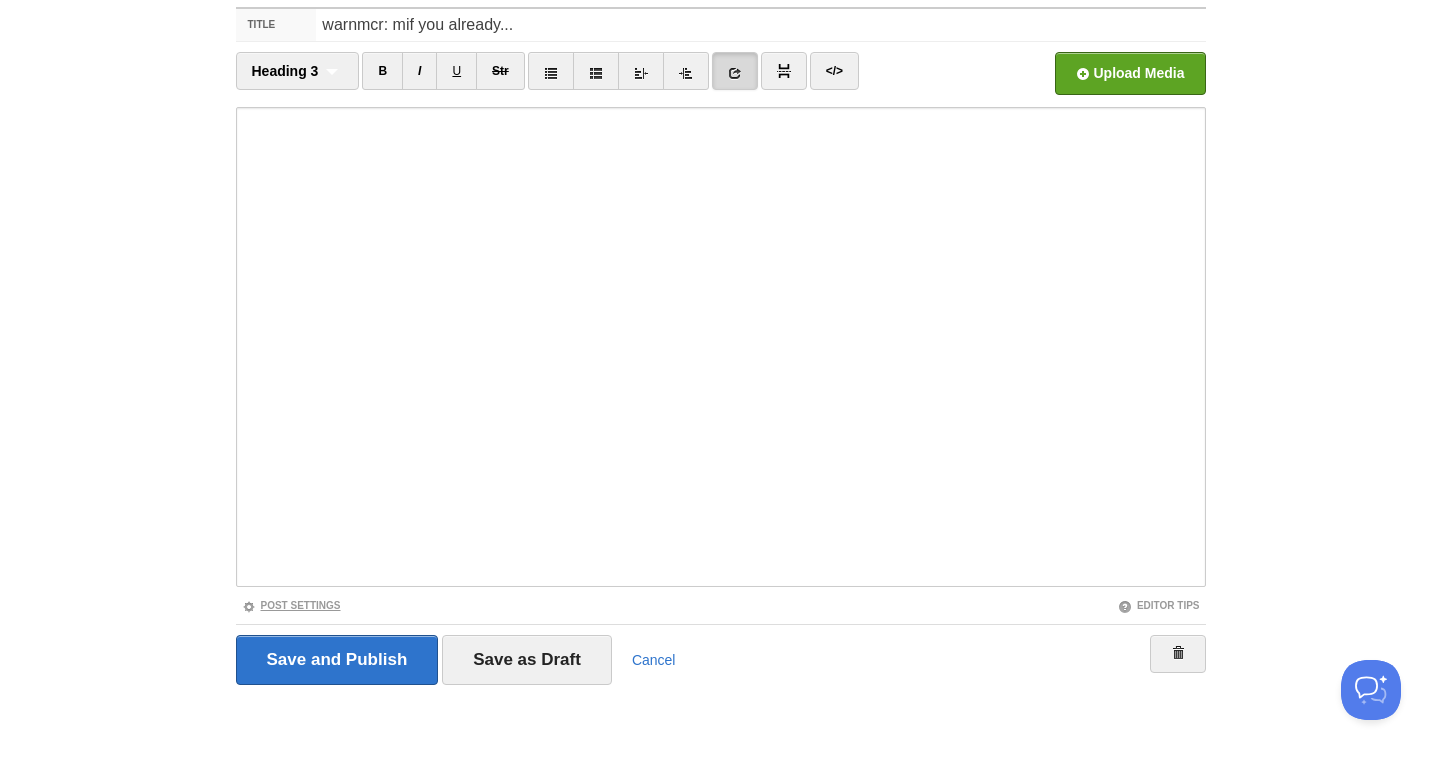 scroll, scrollTop: 78, scrollLeft: 0, axis: vertical 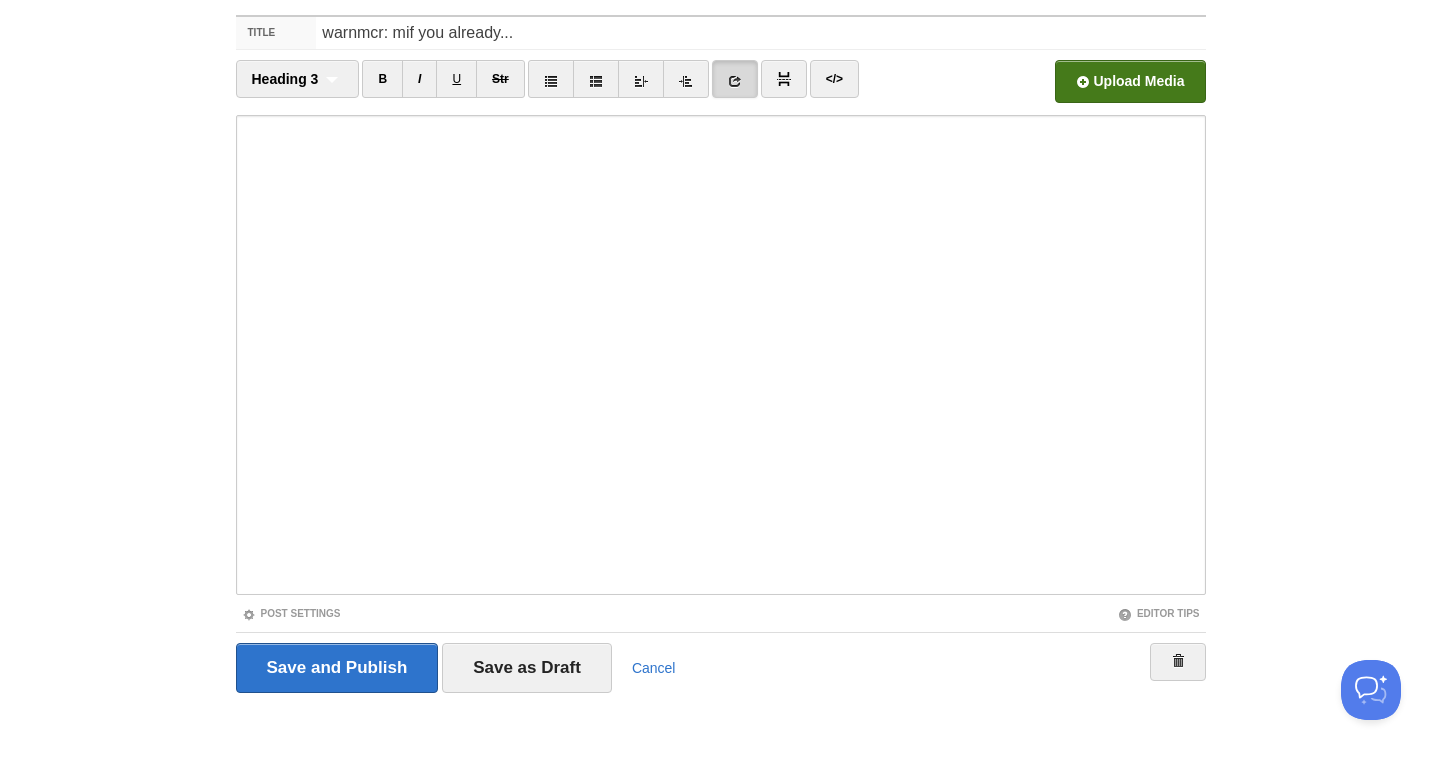 click at bounding box center (526, 87) 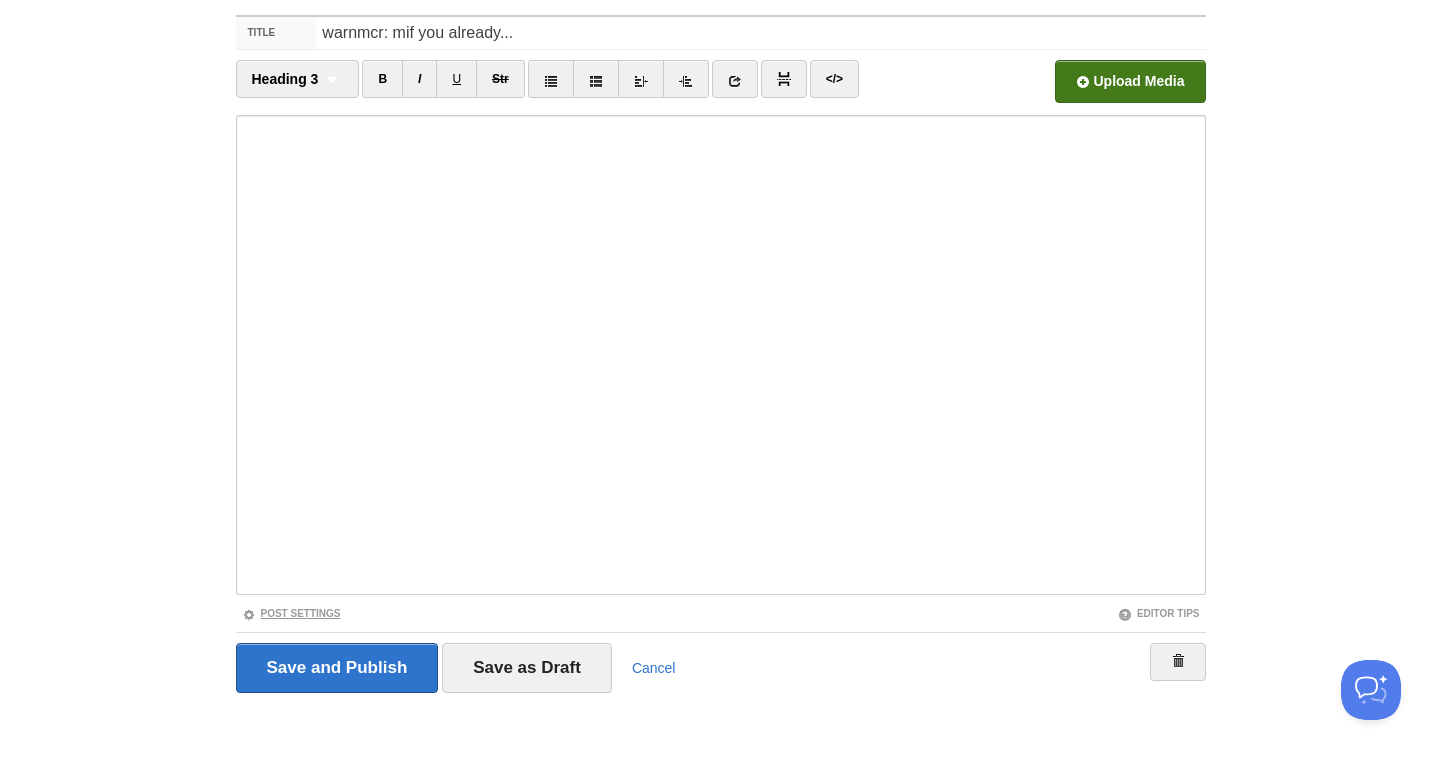 click on "Post Settings" at bounding box center [291, 613] 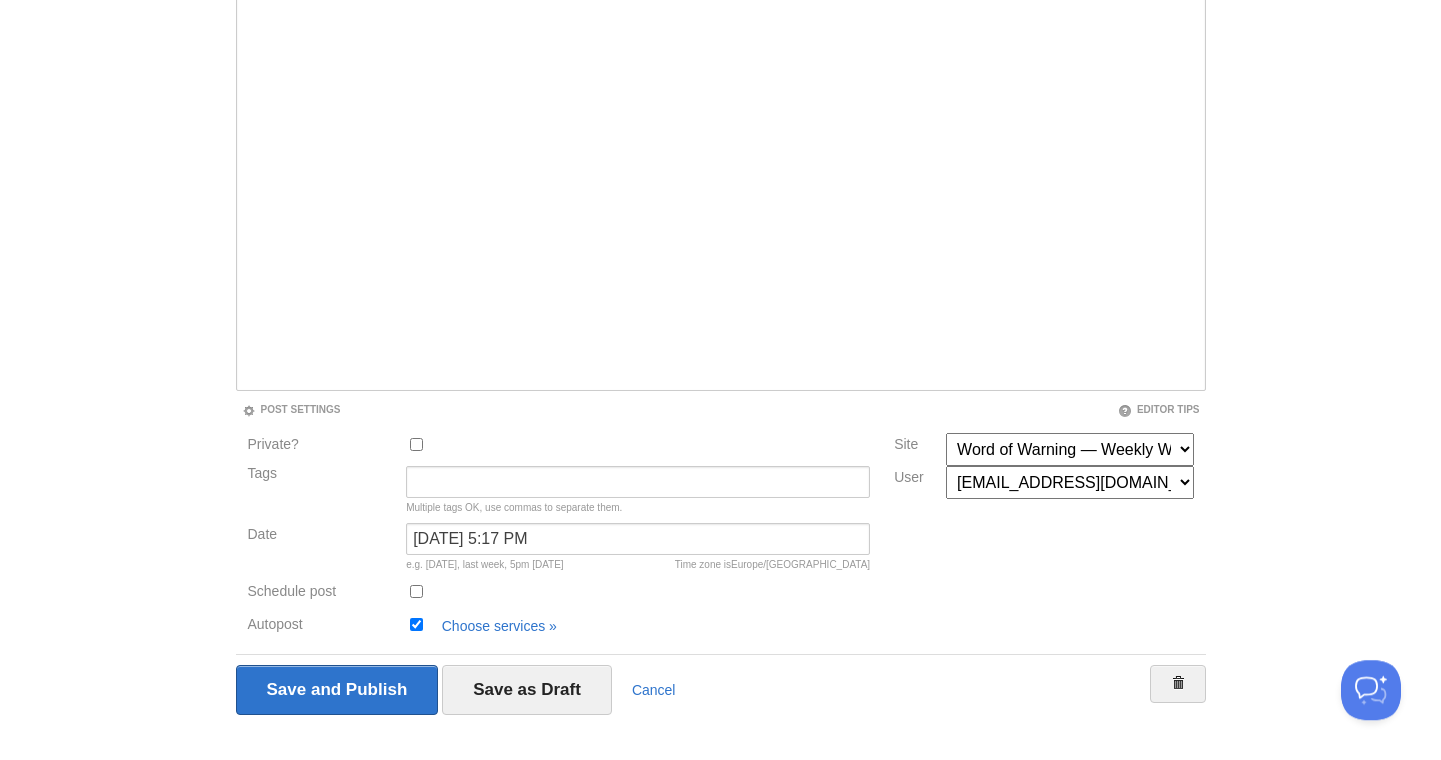 scroll, scrollTop: 291, scrollLeft: 0, axis: vertical 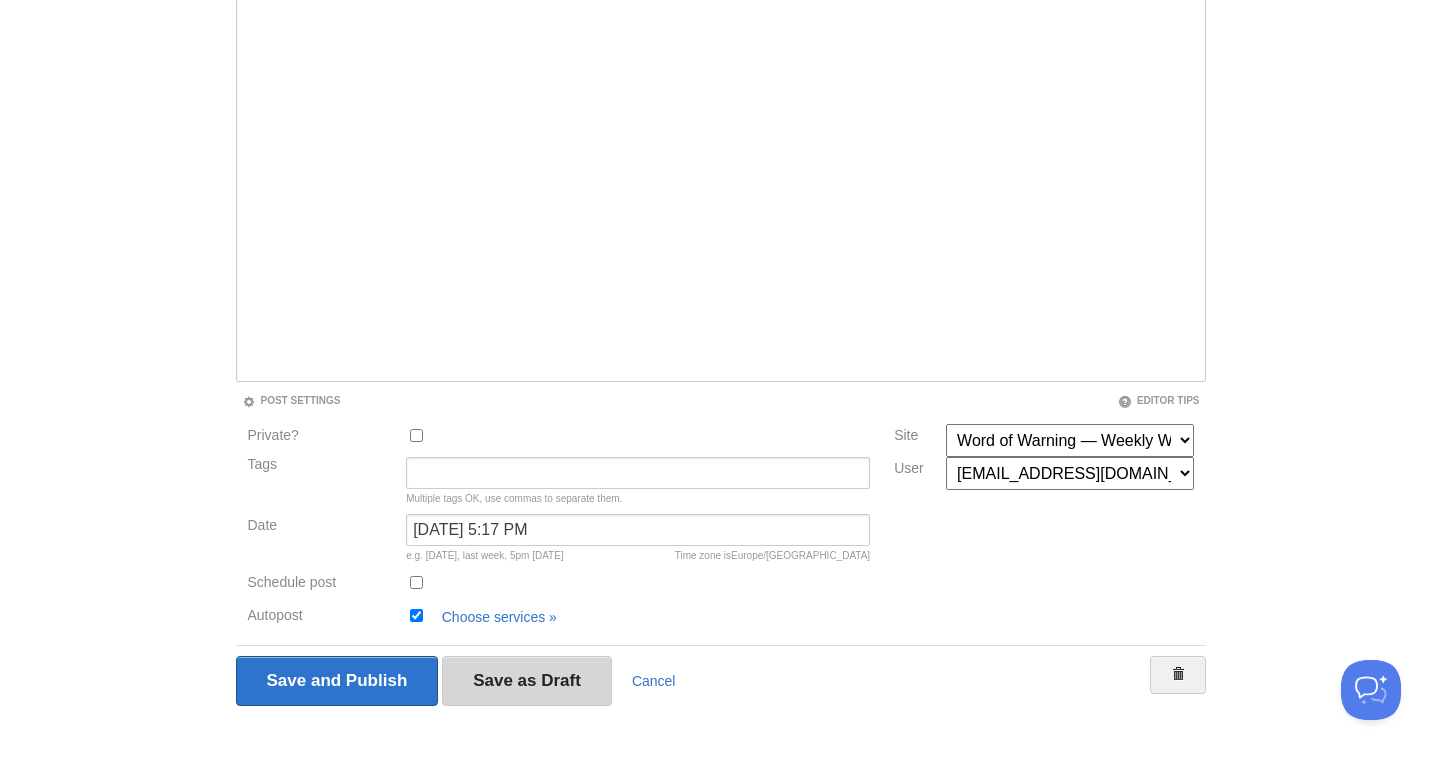 click on "Save as Draft" at bounding box center (527, 681) 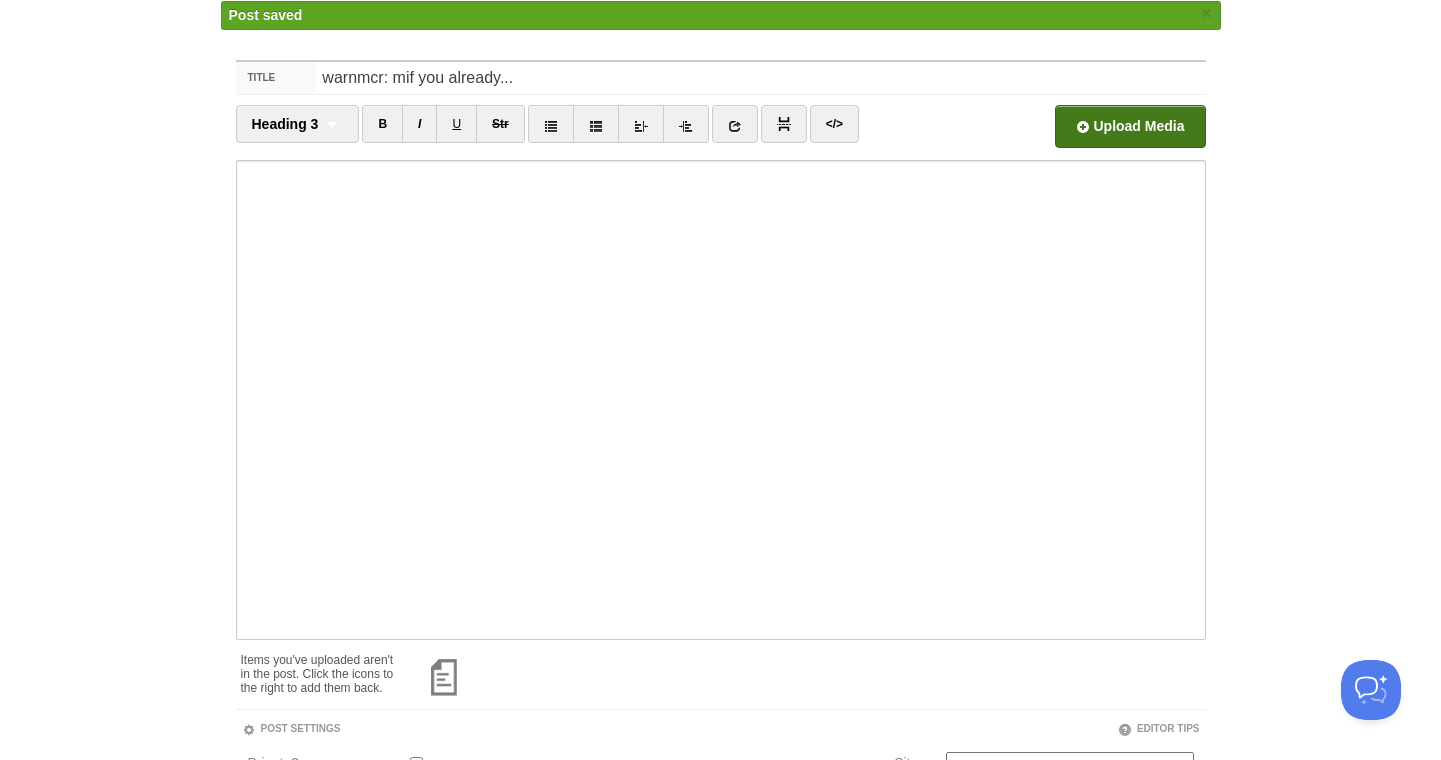scroll, scrollTop: 0, scrollLeft: 0, axis: both 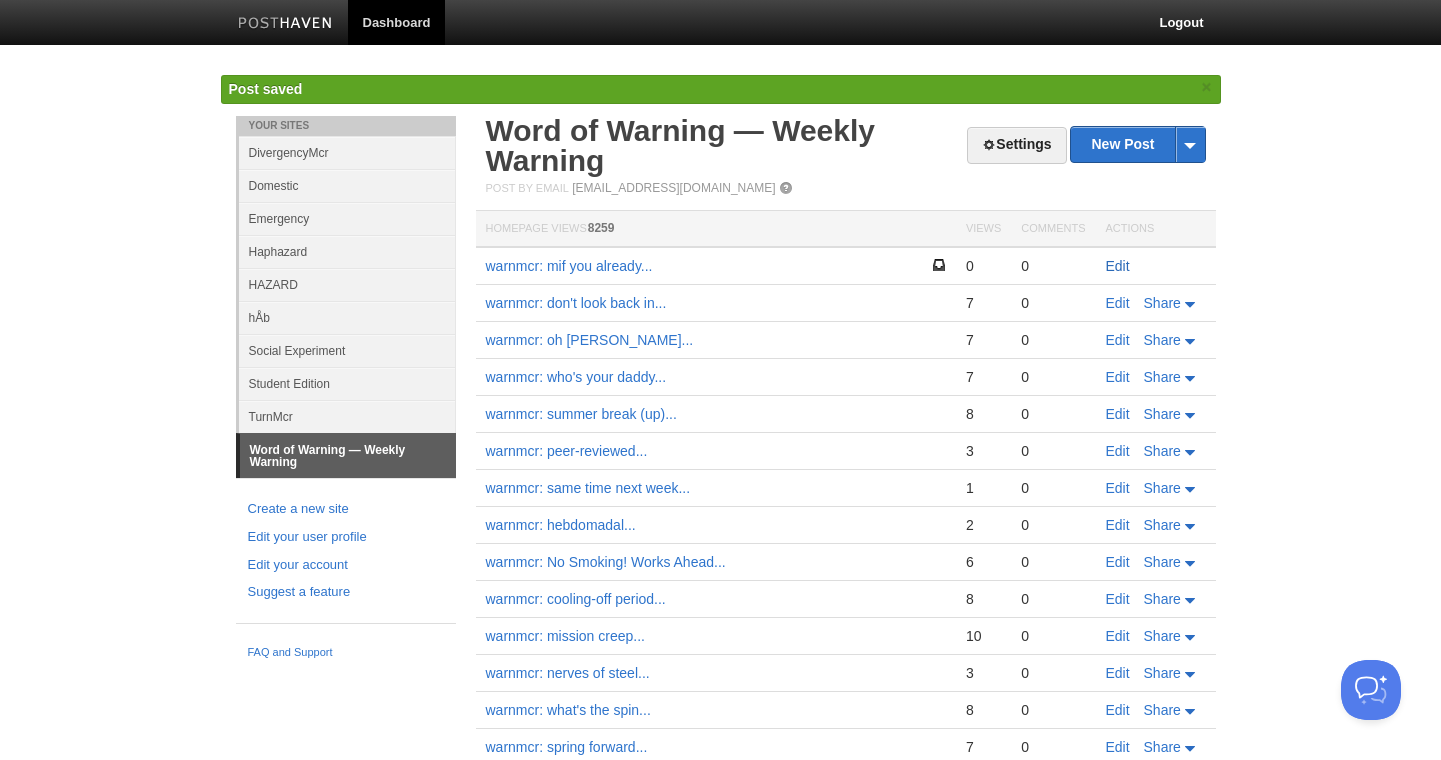 click on "Edit" at bounding box center (1118, 266) 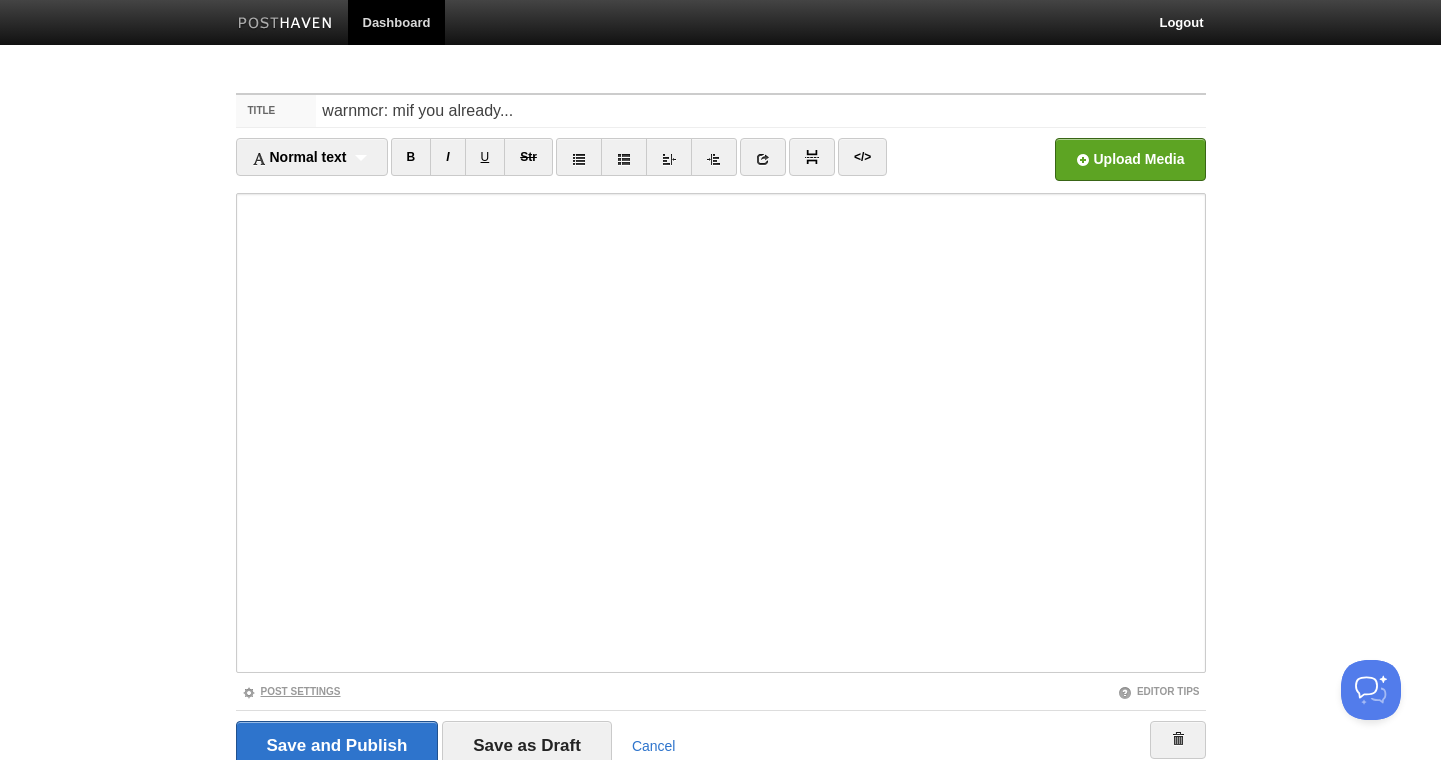 click on "Post Settings" at bounding box center (291, 691) 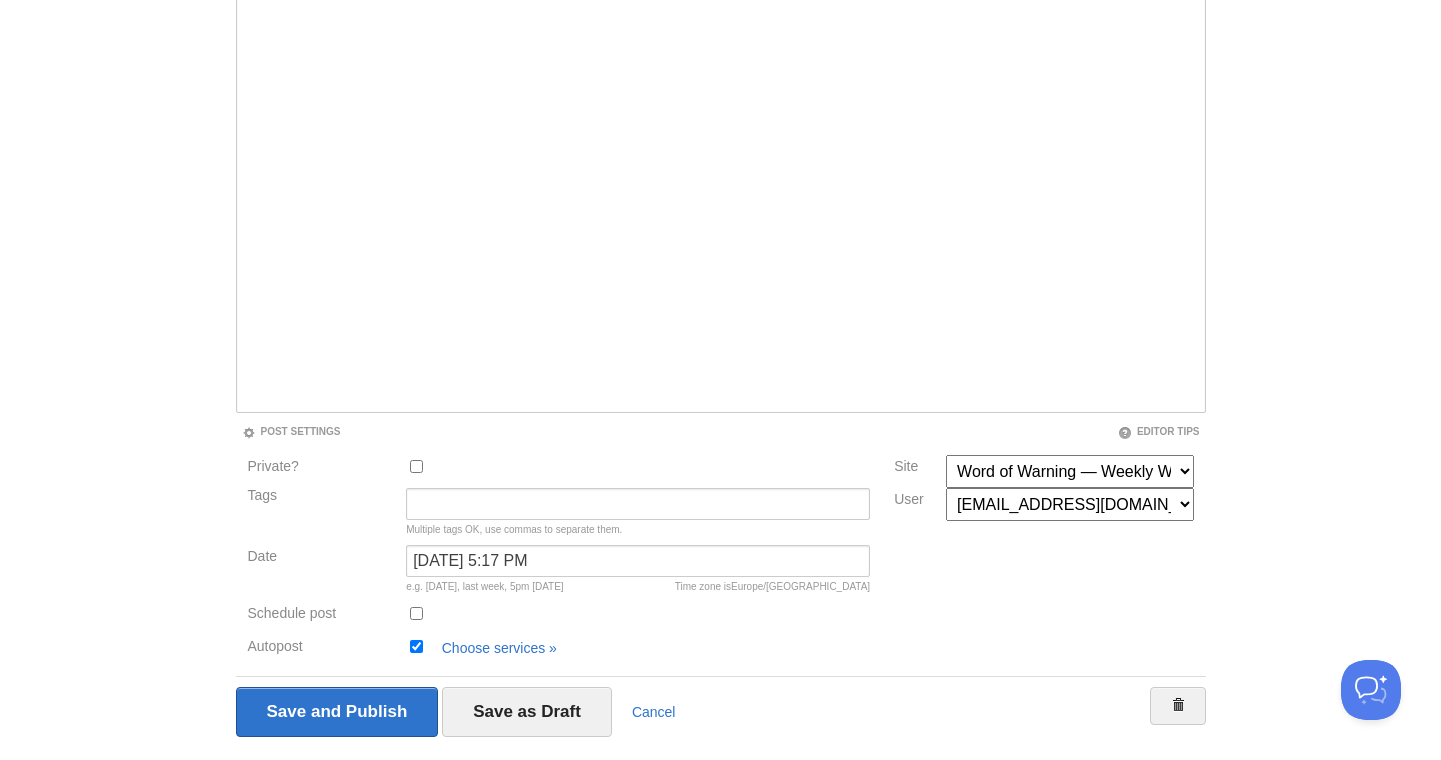 scroll, scrollTop: 306, scrollLeft: 0, axis: vertical 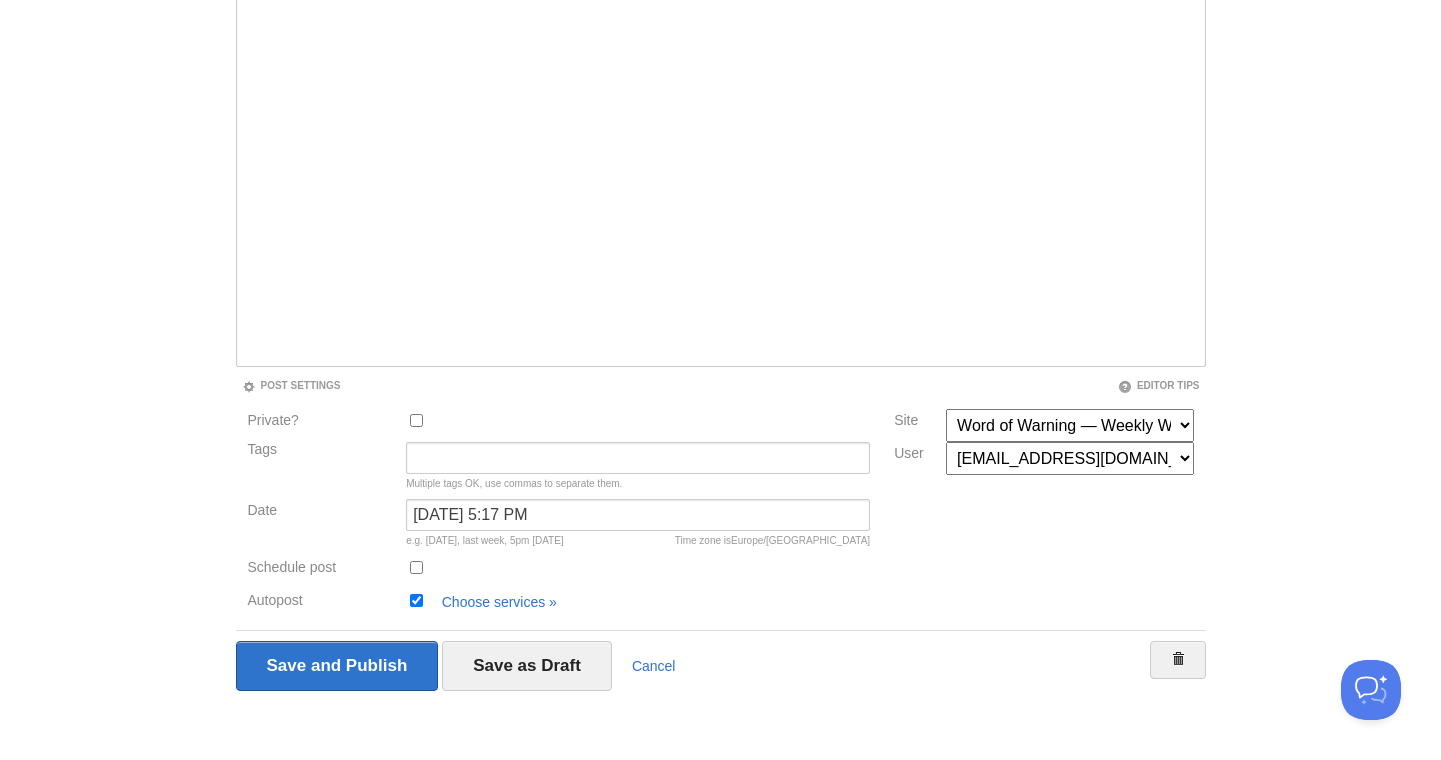 click on "Schedule post" at bounding box center [416, 567] 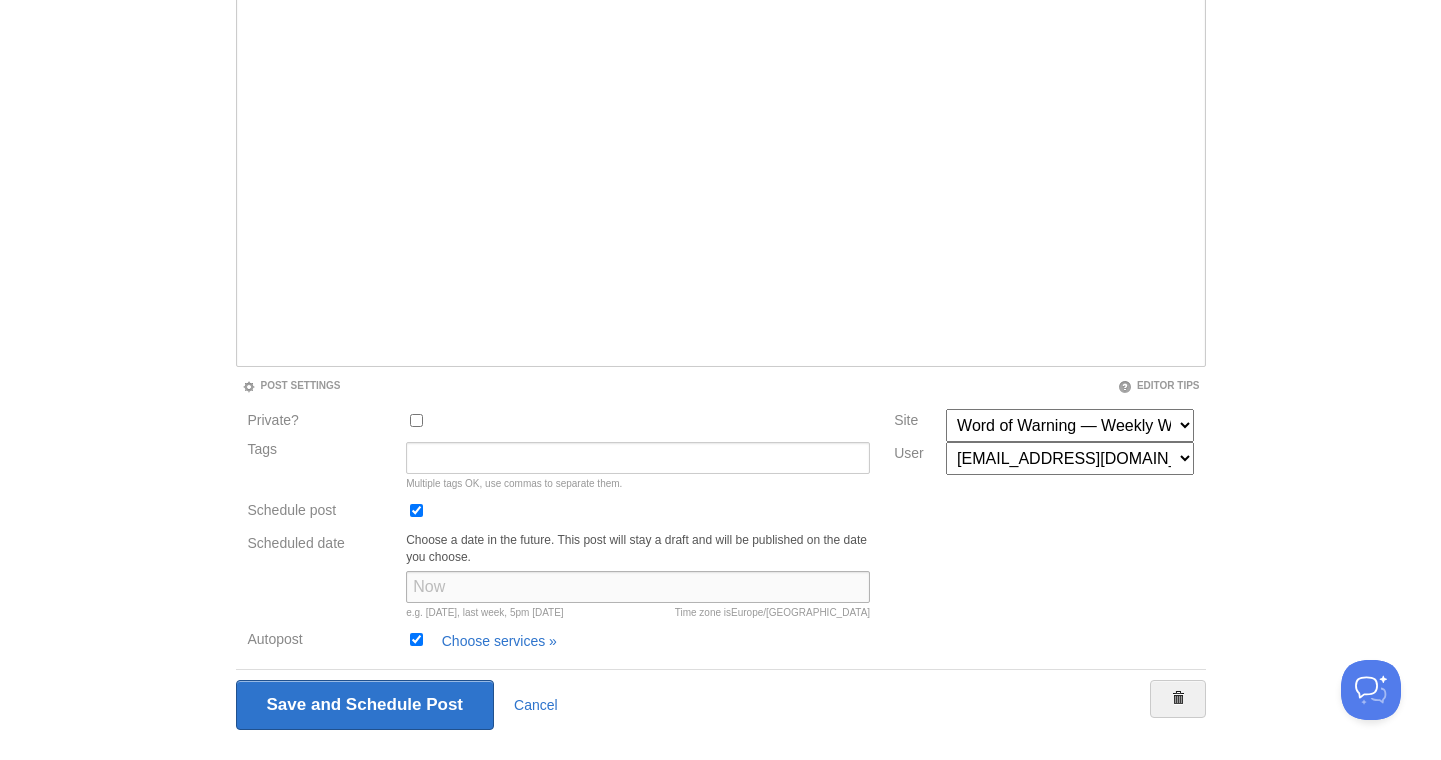 click on "Scheduled date" at bounding box center [638, 587] 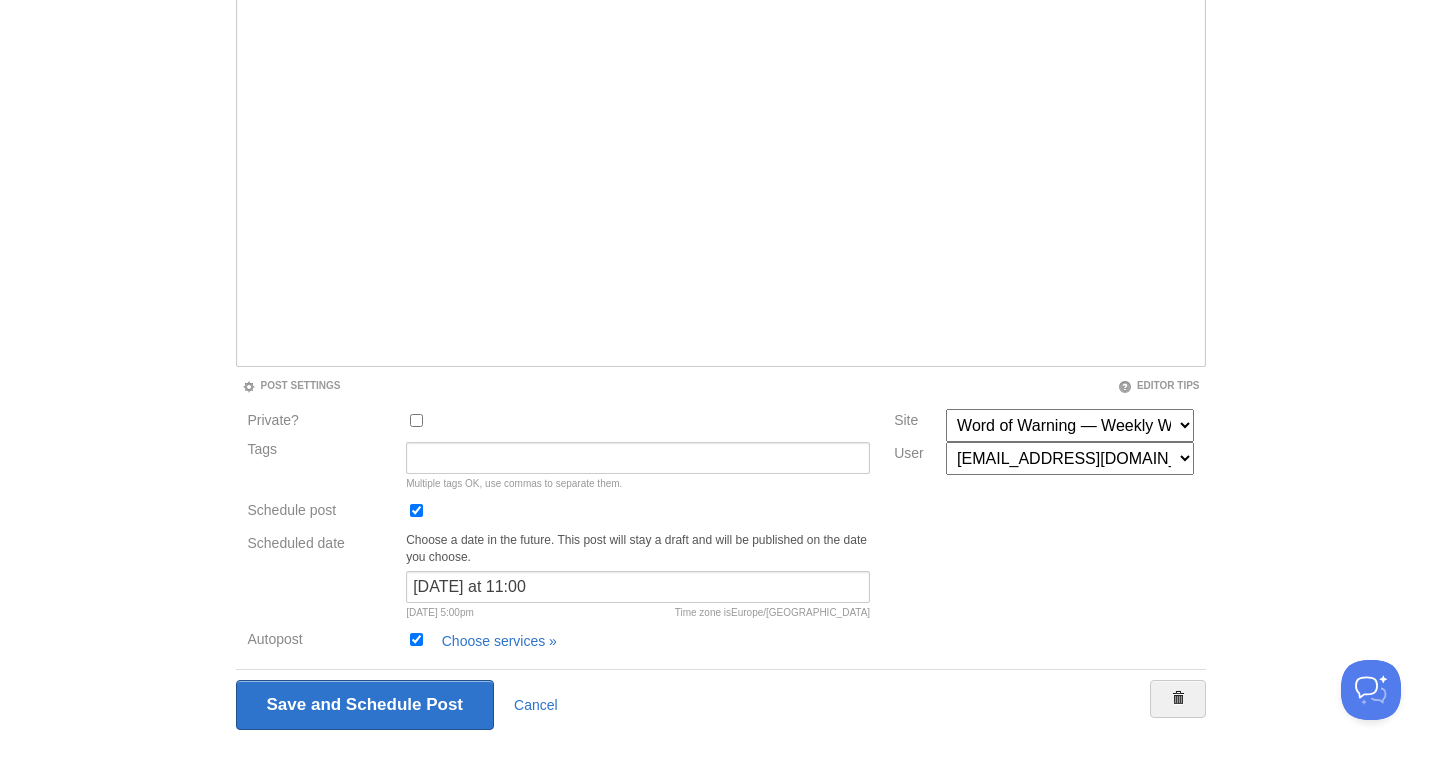 click on "Scheduled date
Choose a date in the future. This post will stay a draft and will be published on the
date you choose.
[DATE] at 11:00
Time zone is
[GEOGRAPHIC_DATA]/[GEOGRAPHIC_DATA]
[DATE] 5:00pm" at bounding box center (559, 580) 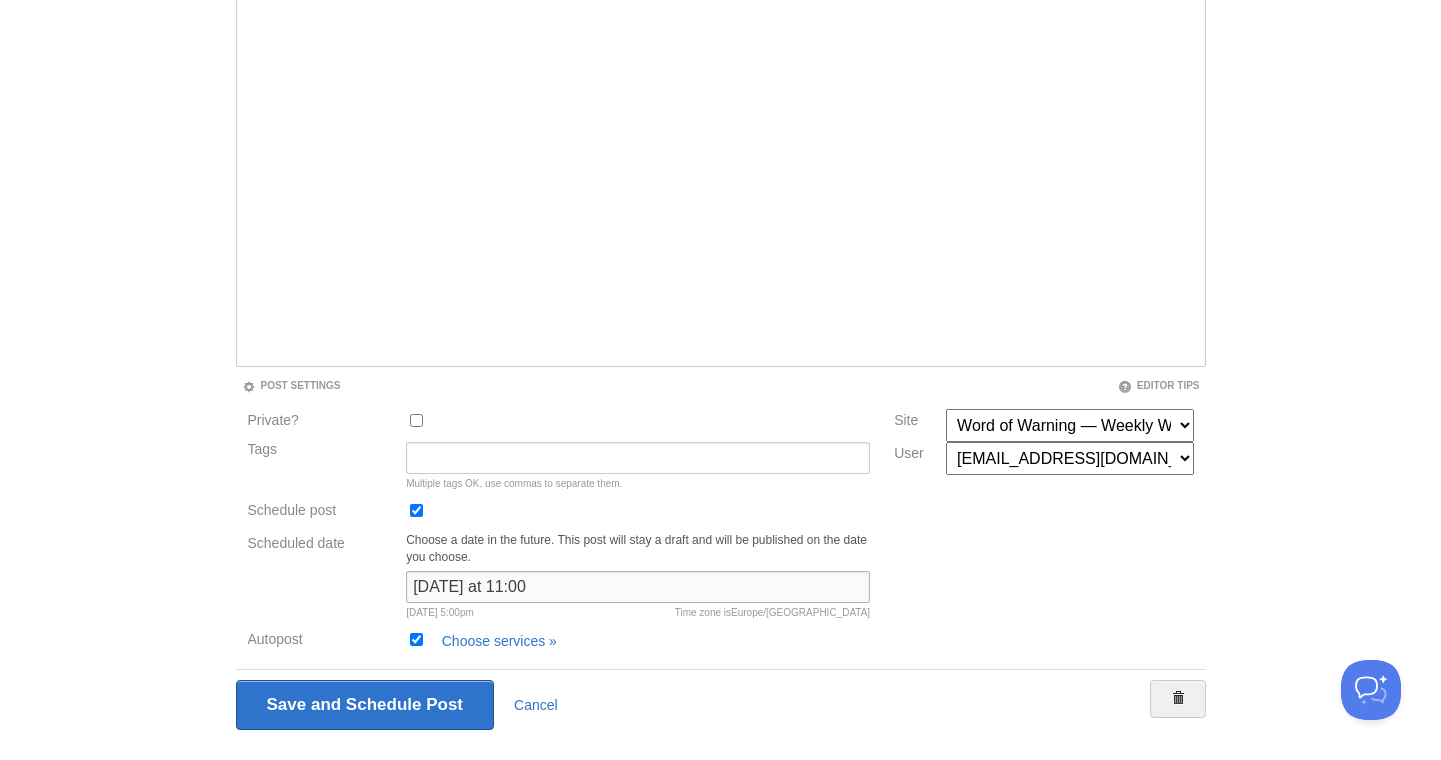 click on "[DATE] at 11:00" at bounding box center (638, 587) 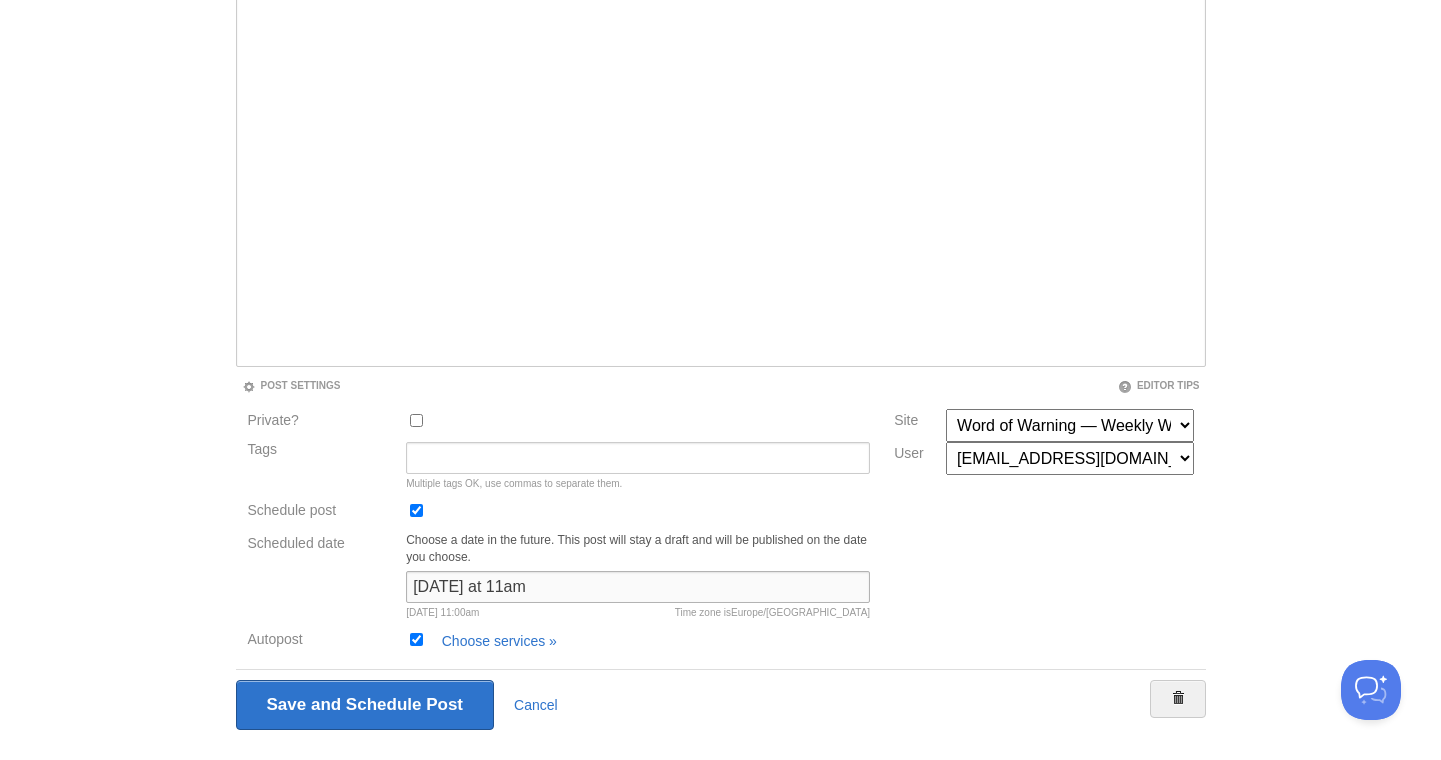 type on "[DATE] at 11am" 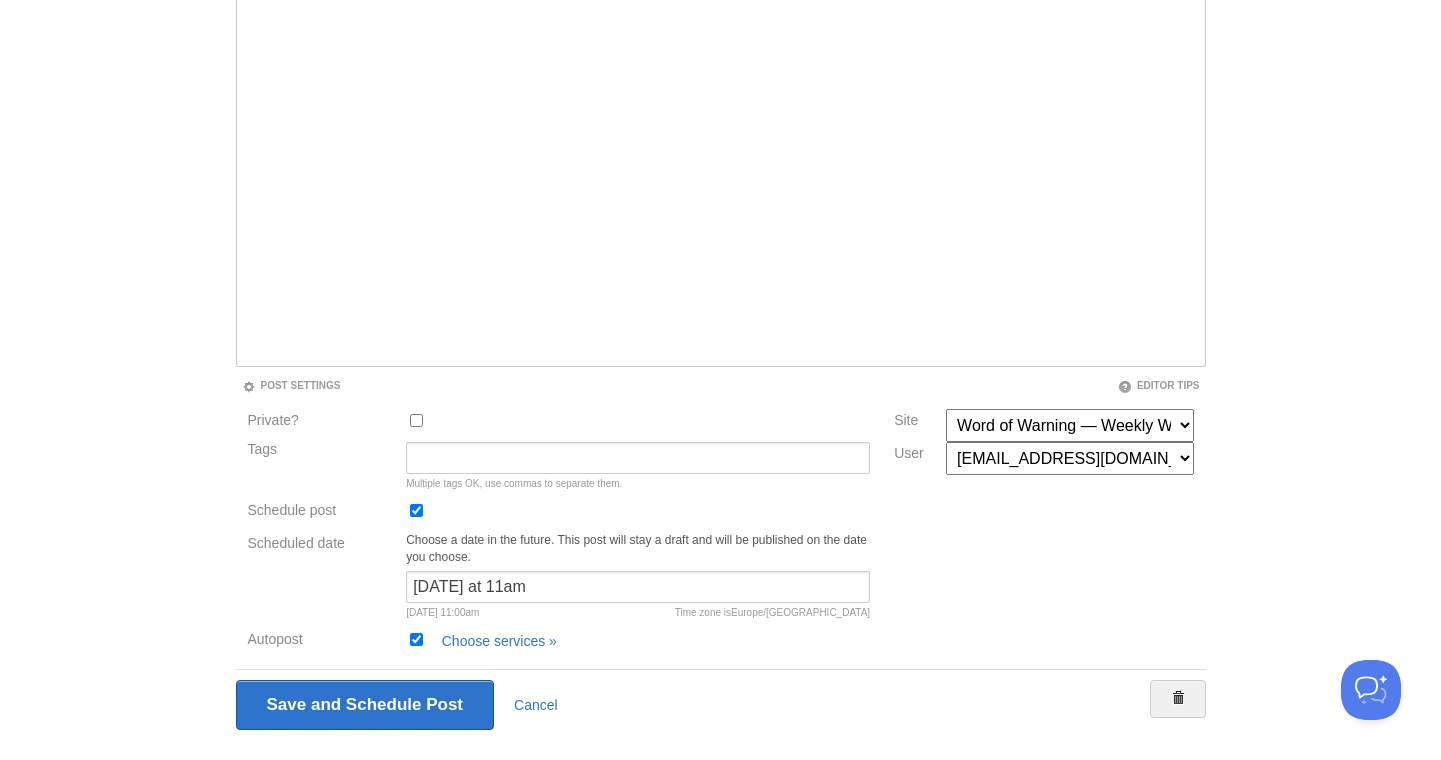 click on "Scheduled date
Choose a date in the future. This post will stay a draft and will be published on the
date you choose.
[DATE] at 11am
Time zone is
[GEOGRAPHIC_DATA]/[GEOGRAPHIC_DATA]
[DATE] 11:00am" at bounding box center [559, 580] 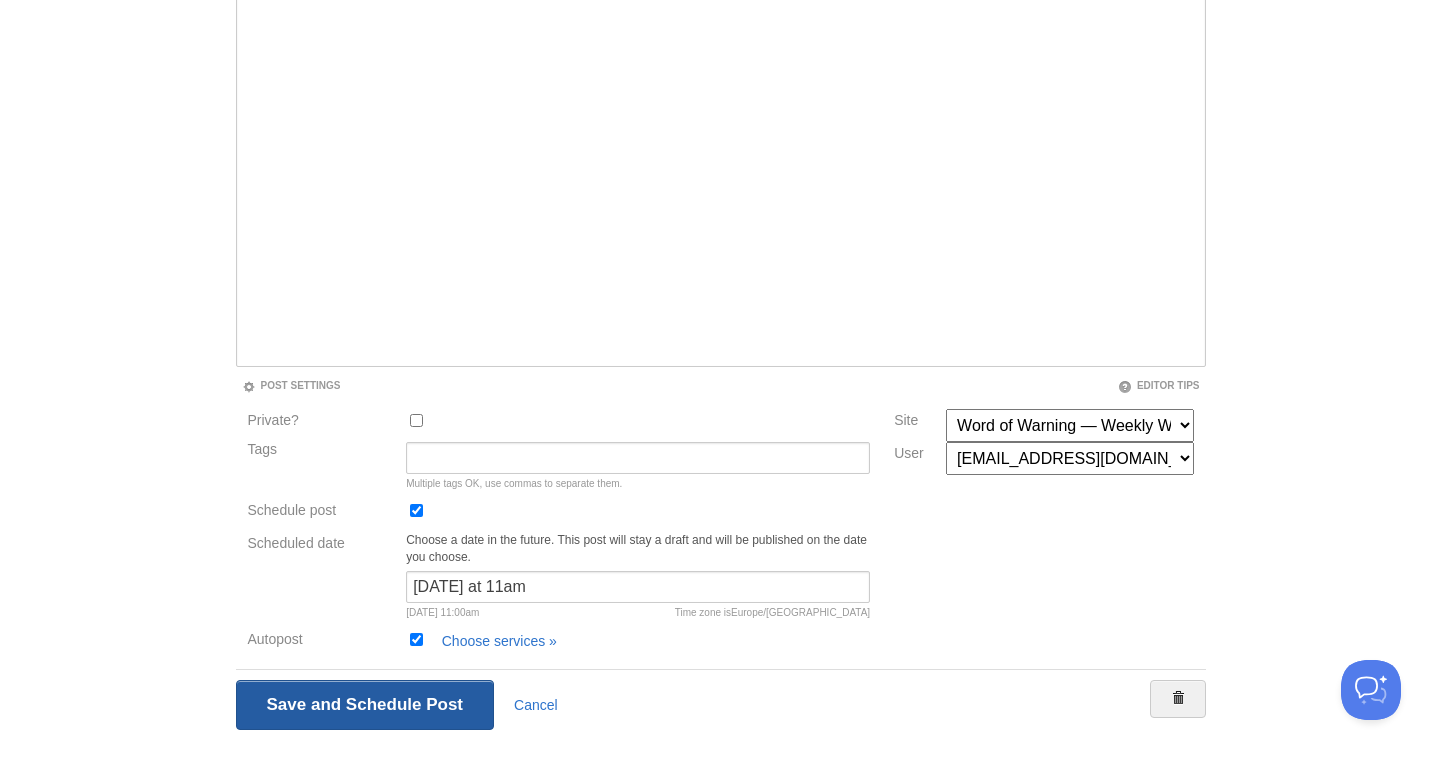 click on "Save and Publish" at bounding box center (365, 705) 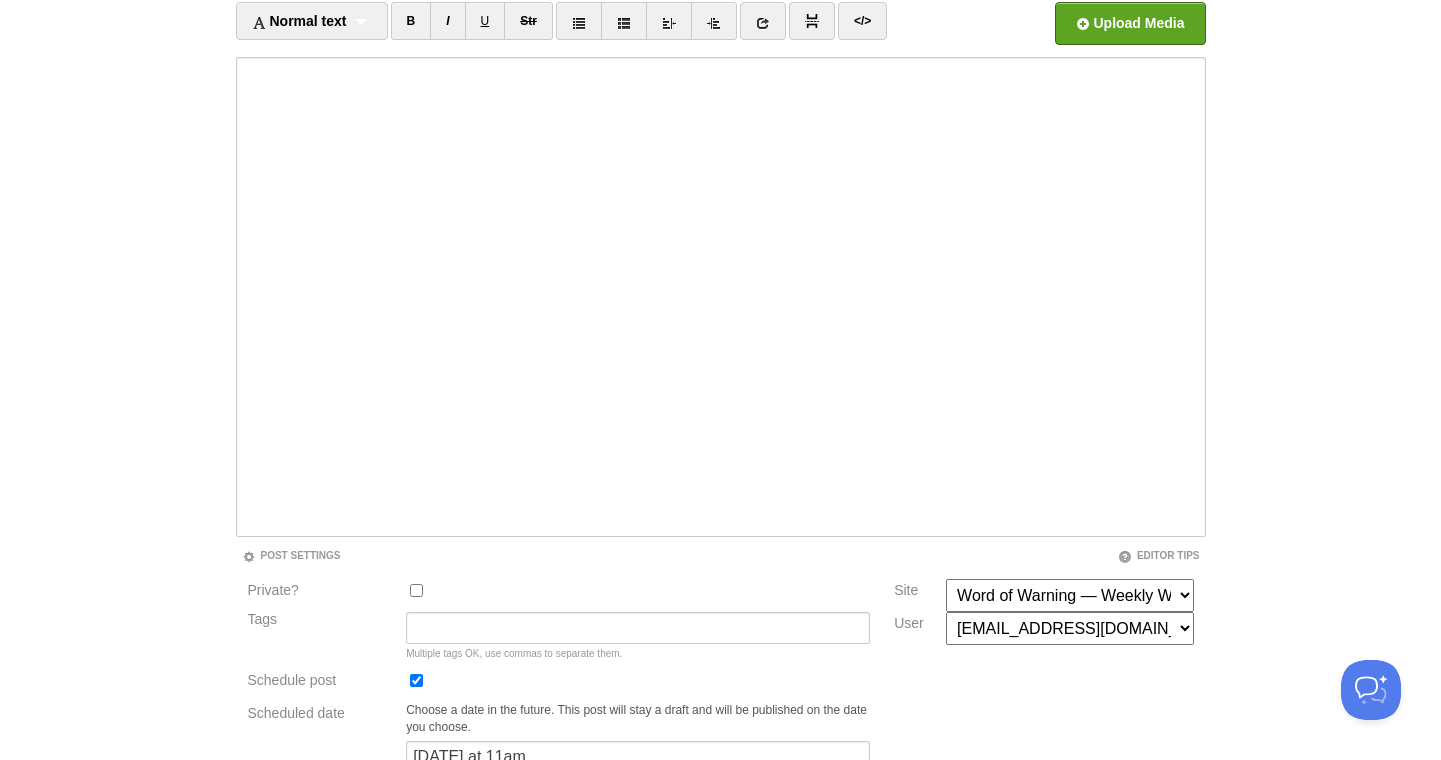 scroll, scrollTop: 74, scrollLeft: 0, axis: vertical 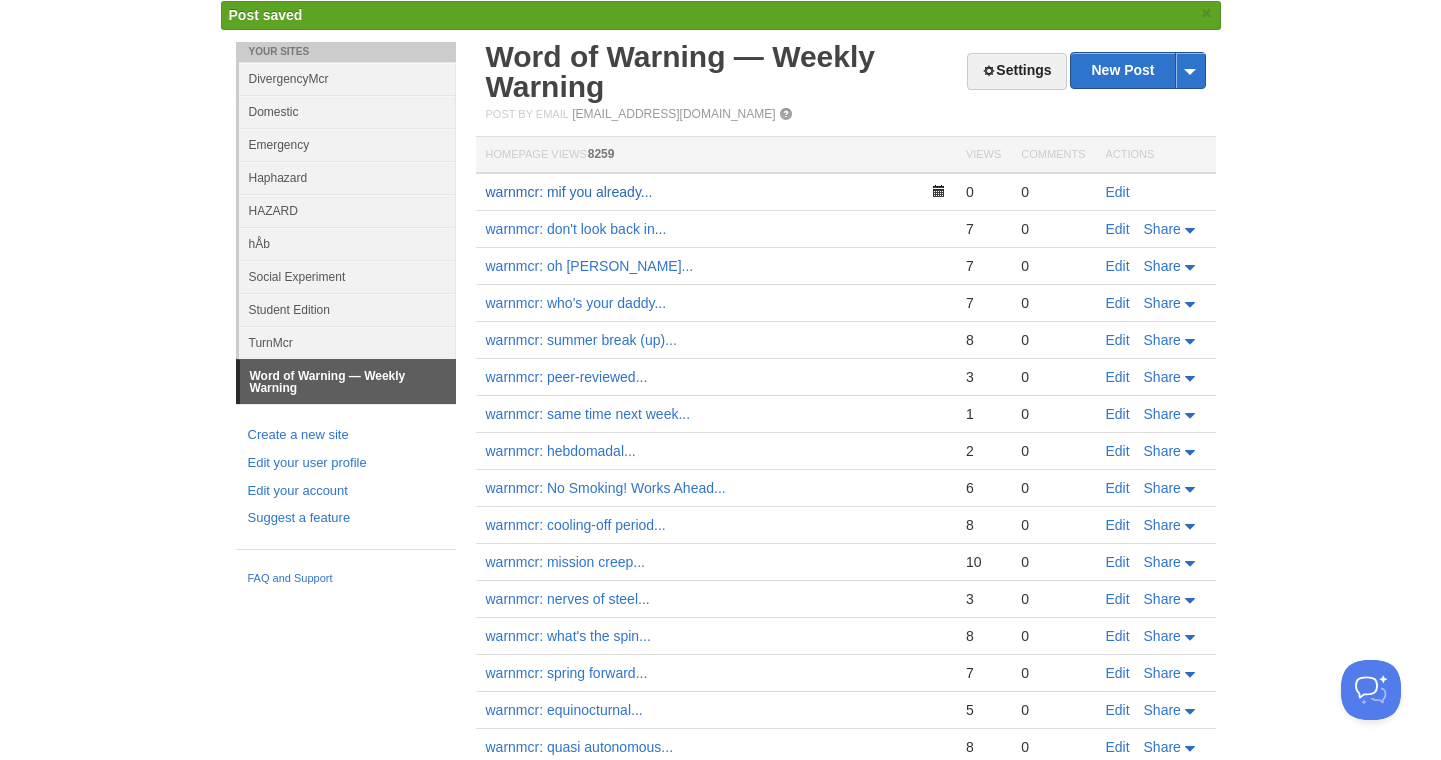 click on "warnmcr: mif you already..." at bounding box center [569, 192] 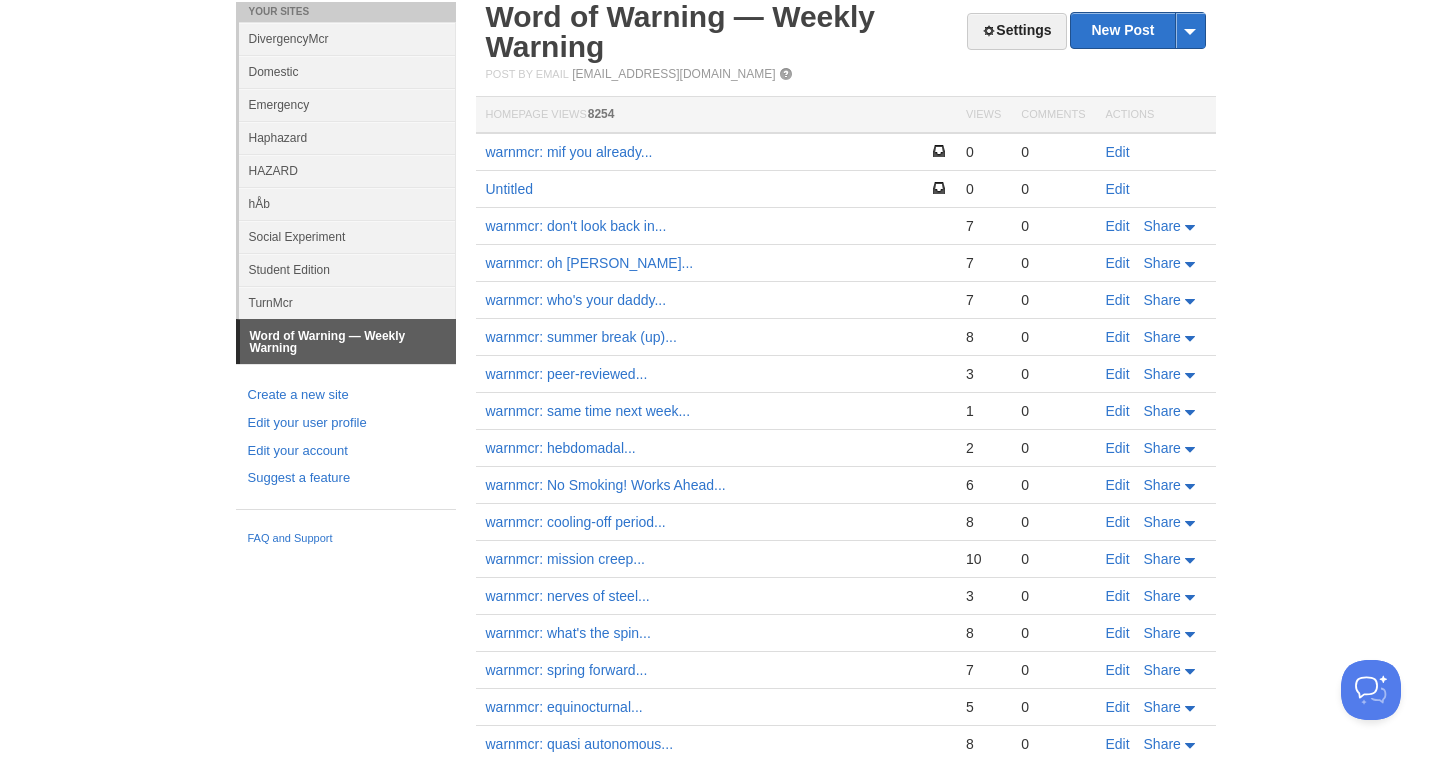 scroll, scrollTop: 0, scrollLeft: 0, axis: both 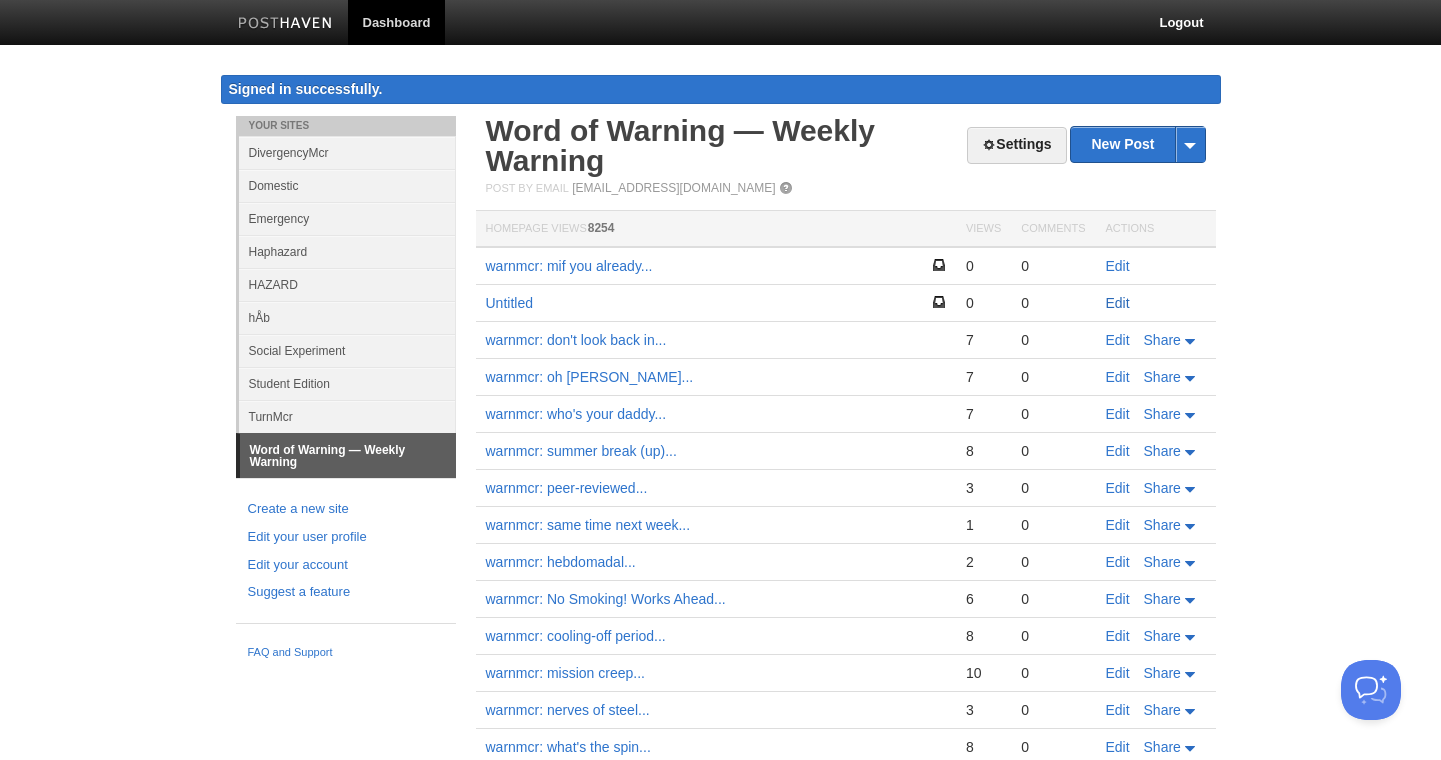 click on "Edit" at bounding box center [1118, 303] 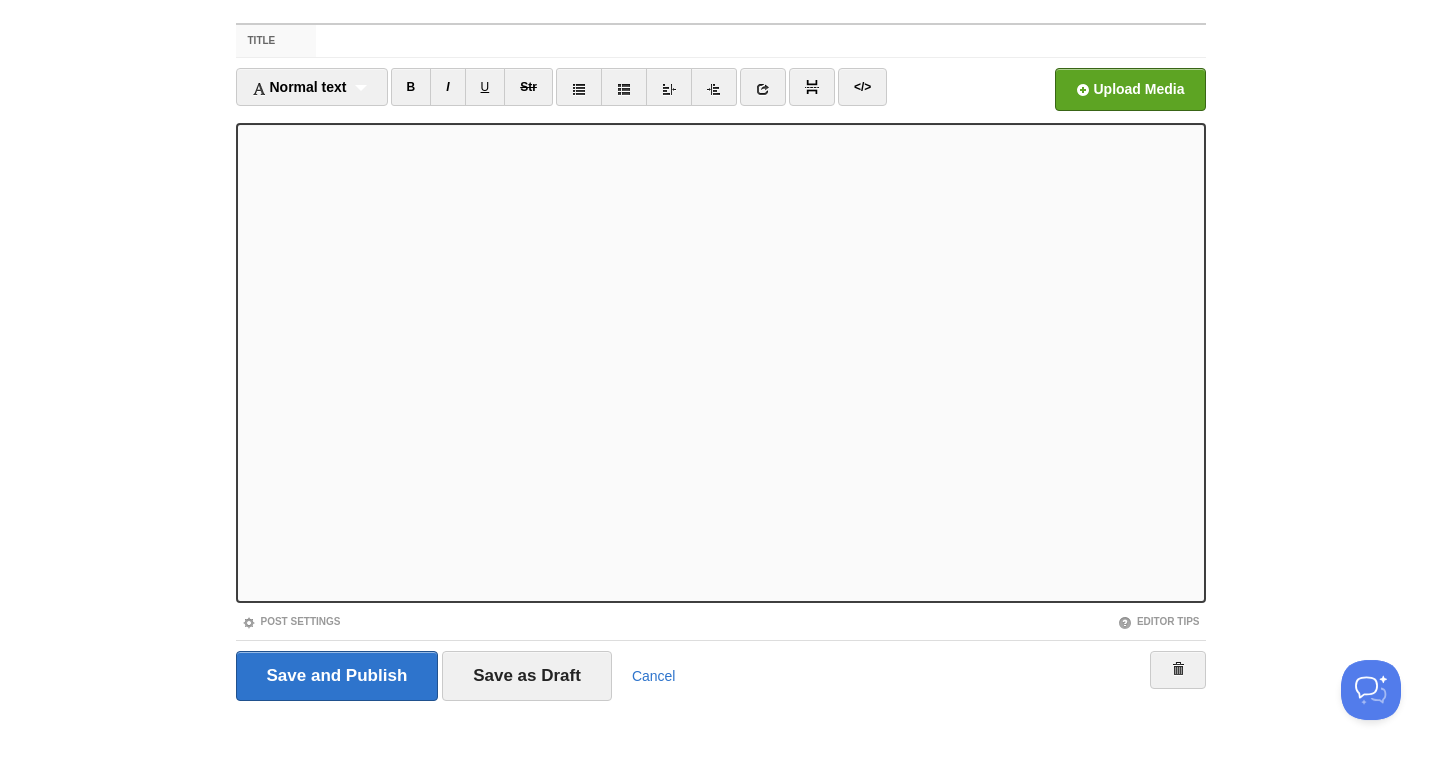 scroll, scrollTop: 118, scrollLeft: 0, axis: vertical 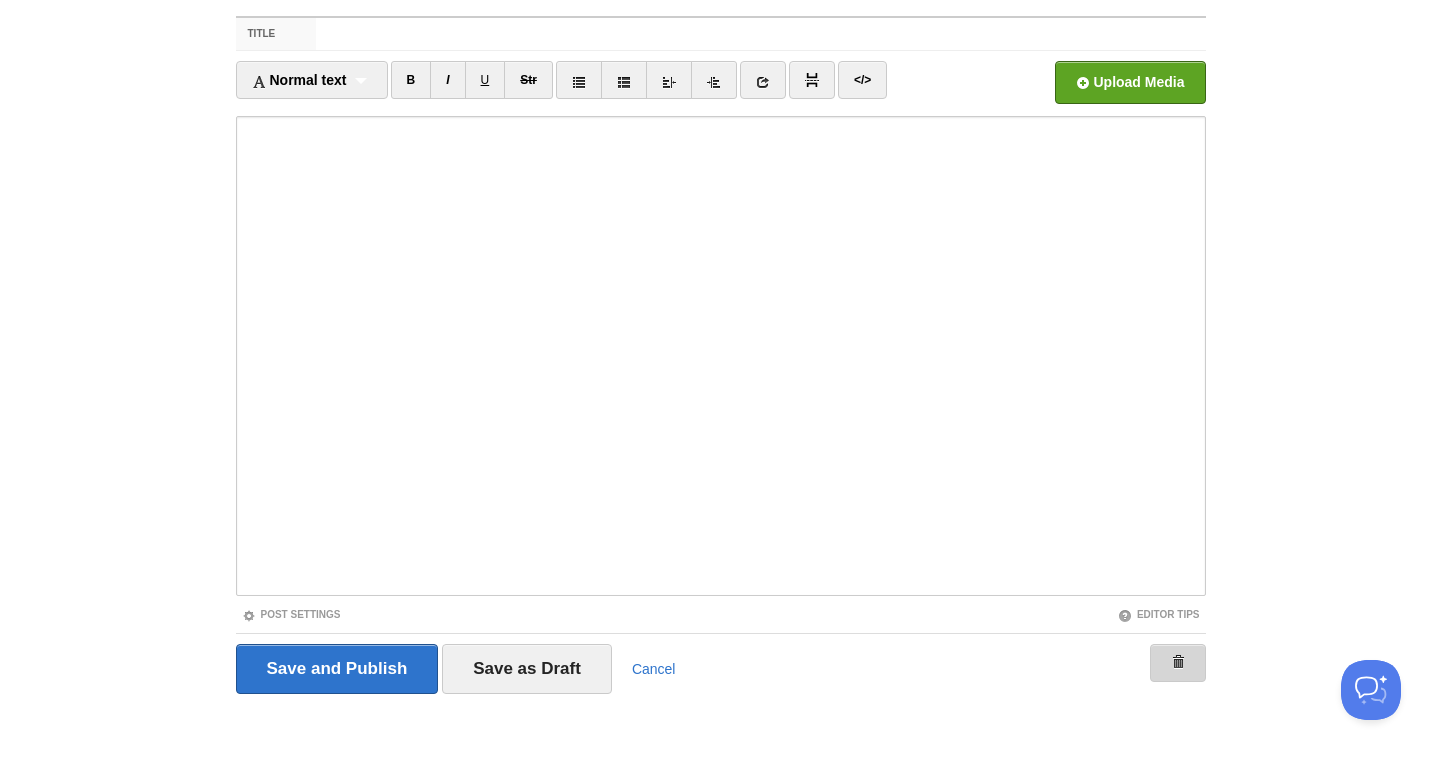 click at bounding box center (1178, 663) 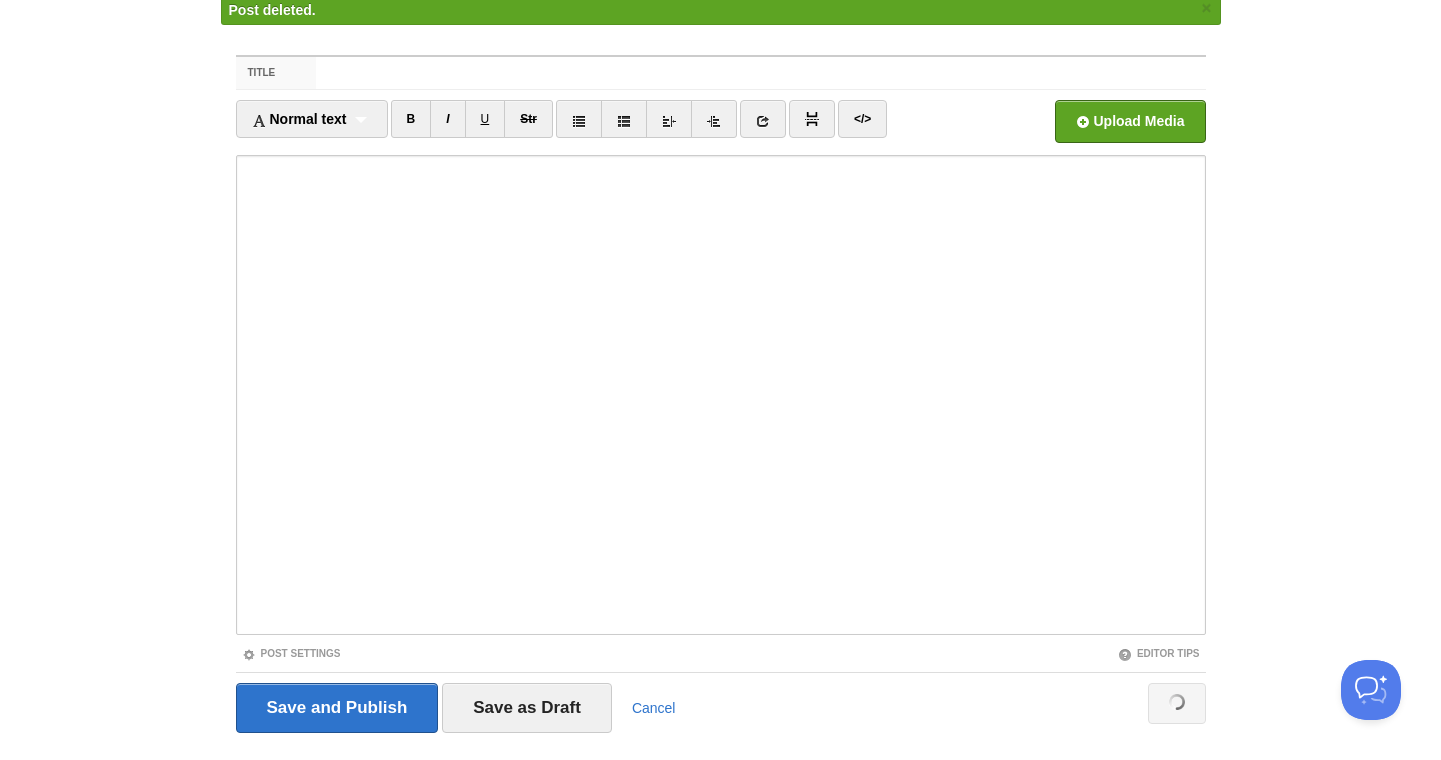 scroll, scrollTop: 114, scrollLeft: 0, axis: vertical 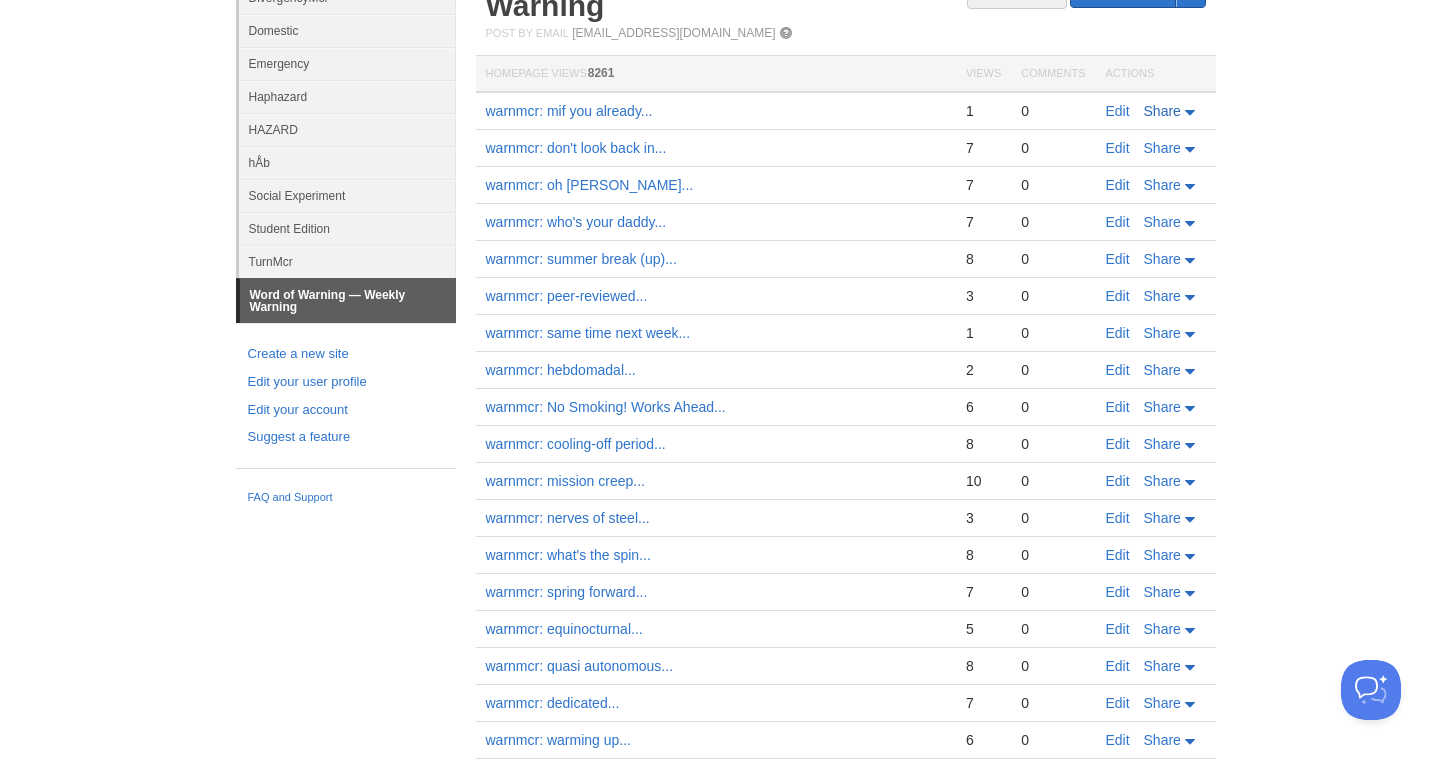click on "Share" at bounding box center [1171, 111] 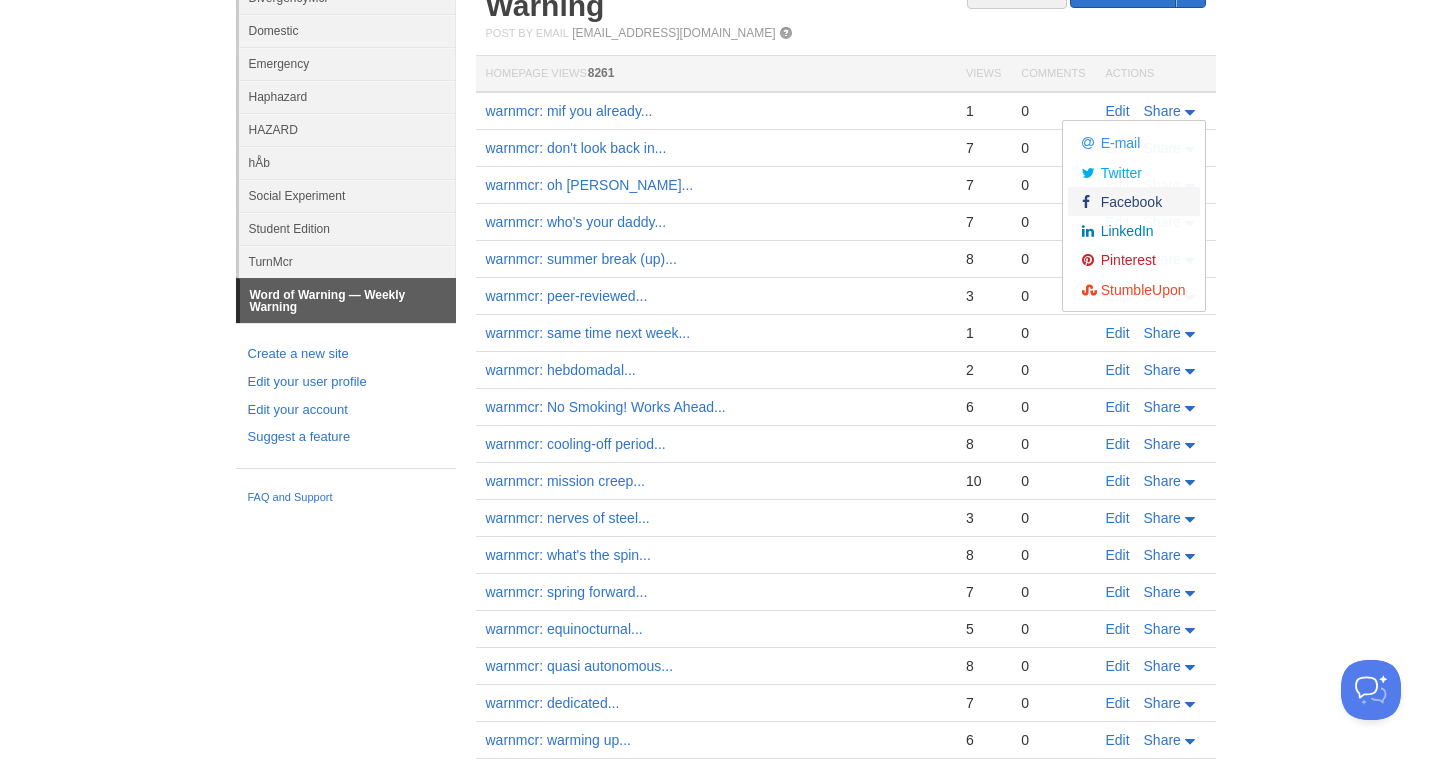 click on "Facebook" at bounding box center [1129, 202] 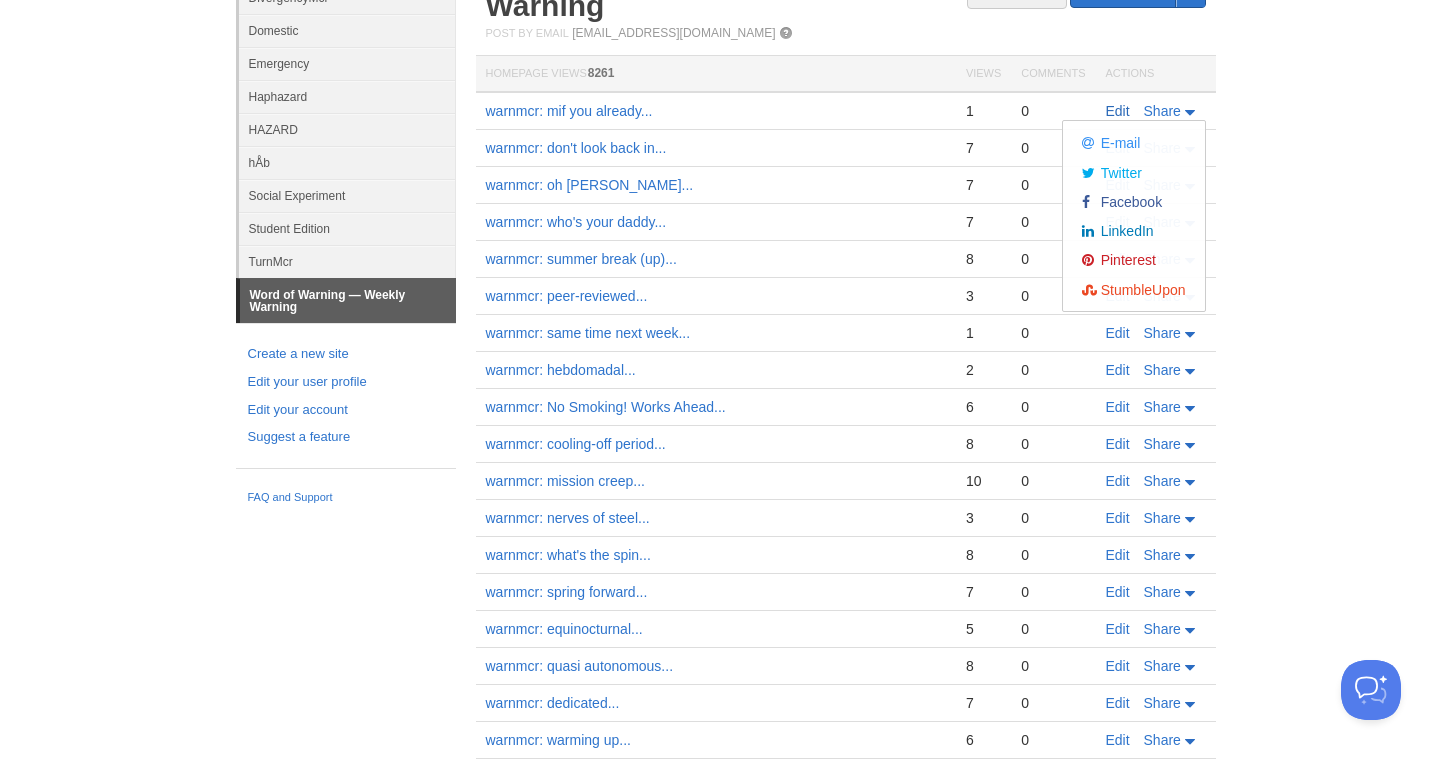 click on "Edit" at bounding box center [1118, 111] 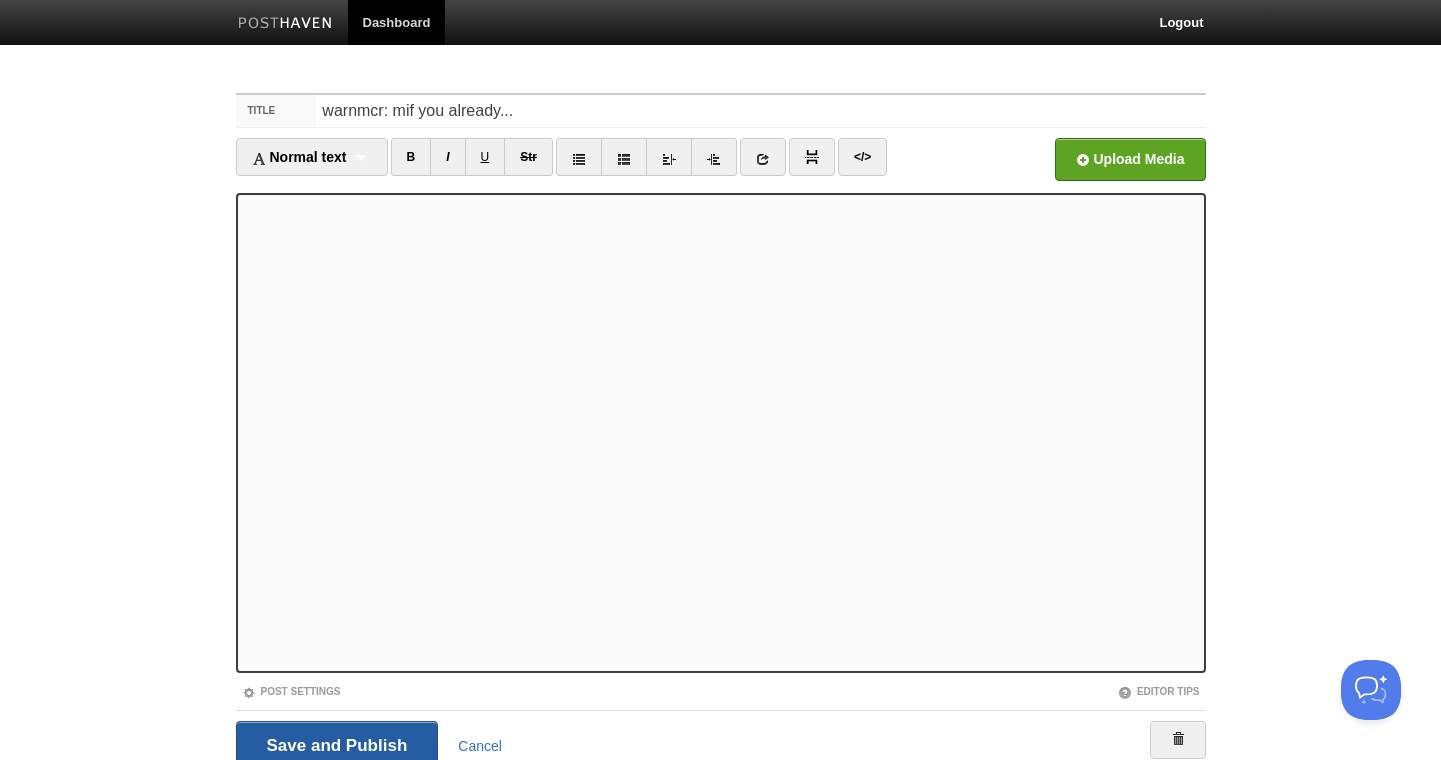 click on "Save and Publish" at bounding box center [337, 746] 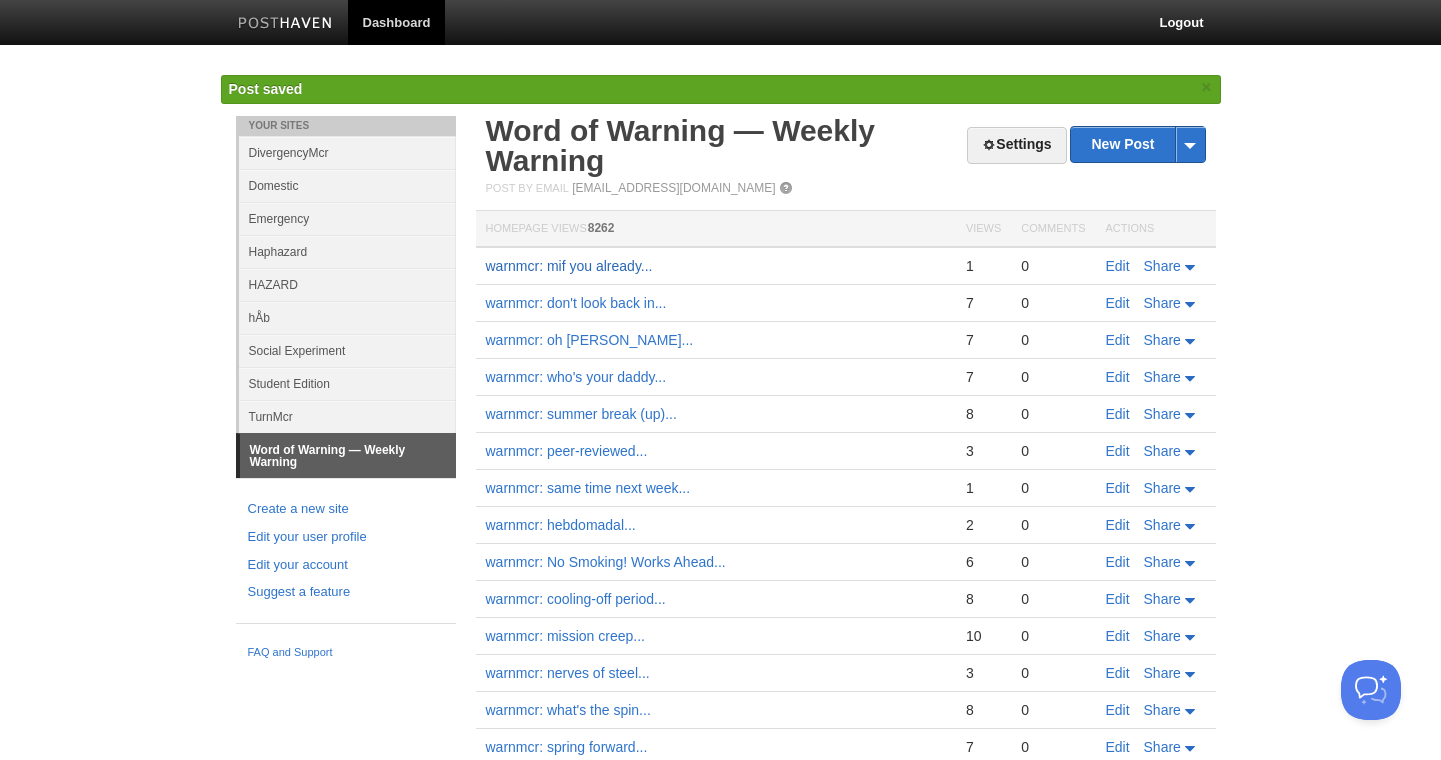 click on "warnmcr: mif you already..." at bounding box center [569, 266] 